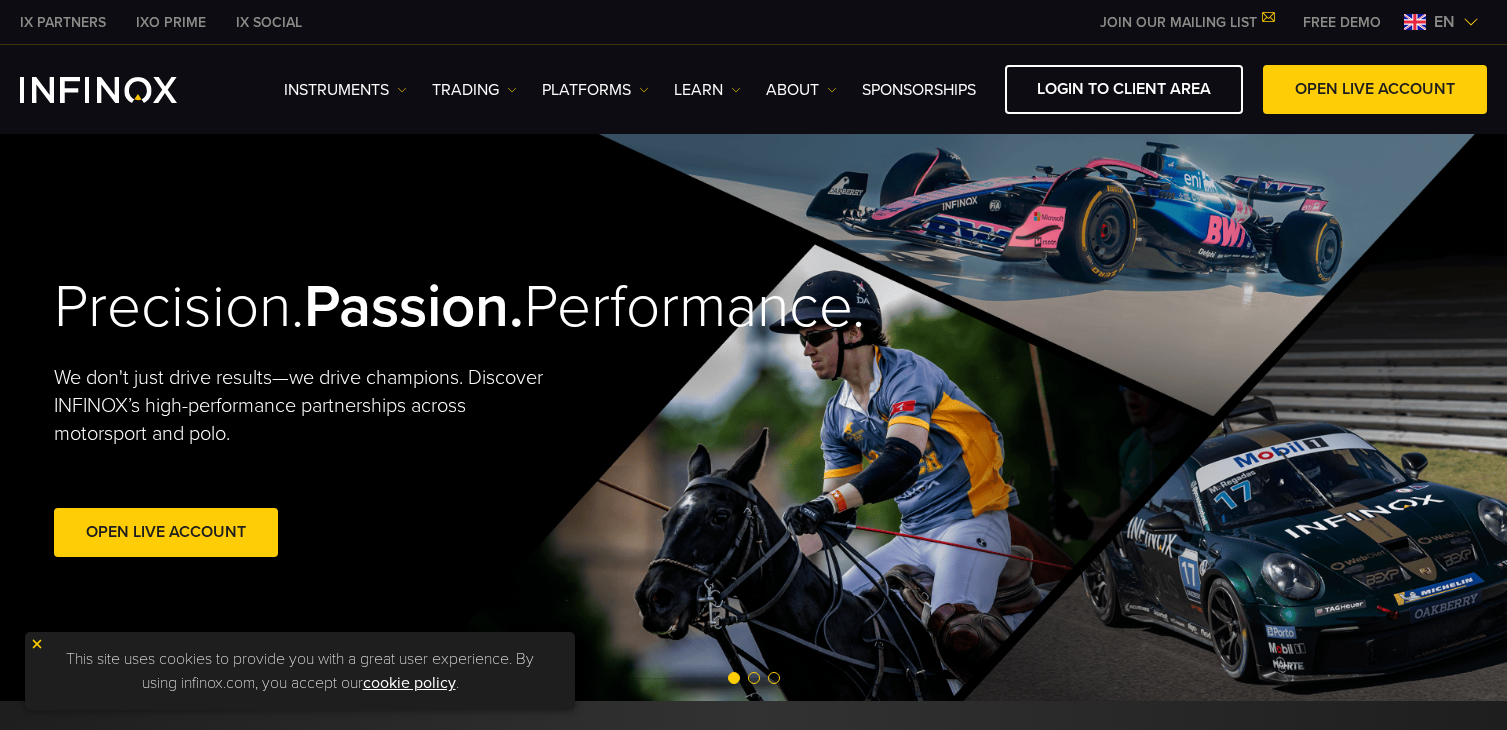 scroll, scrollTop: 0, scrollLeft: 0, axis: both 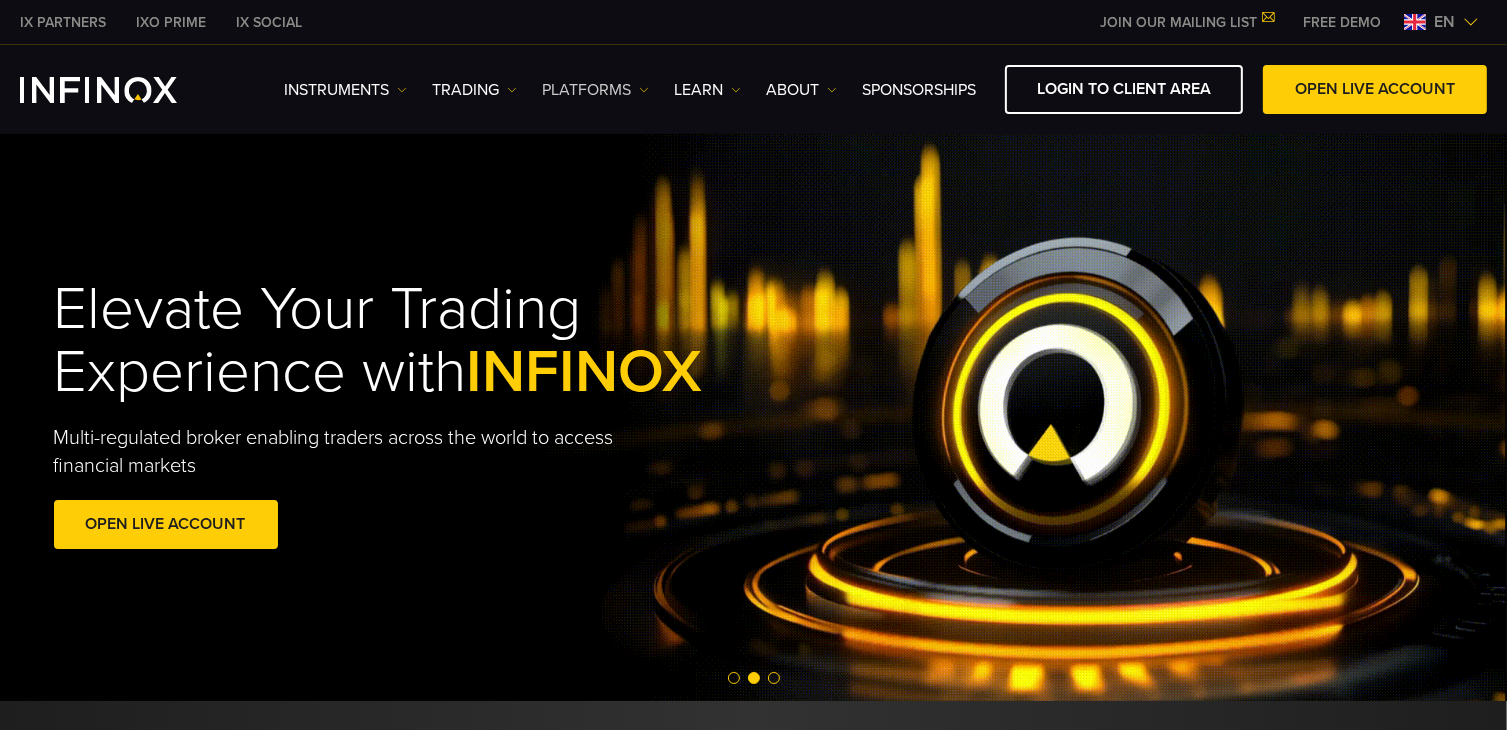 click at bounding box center [644, 90] 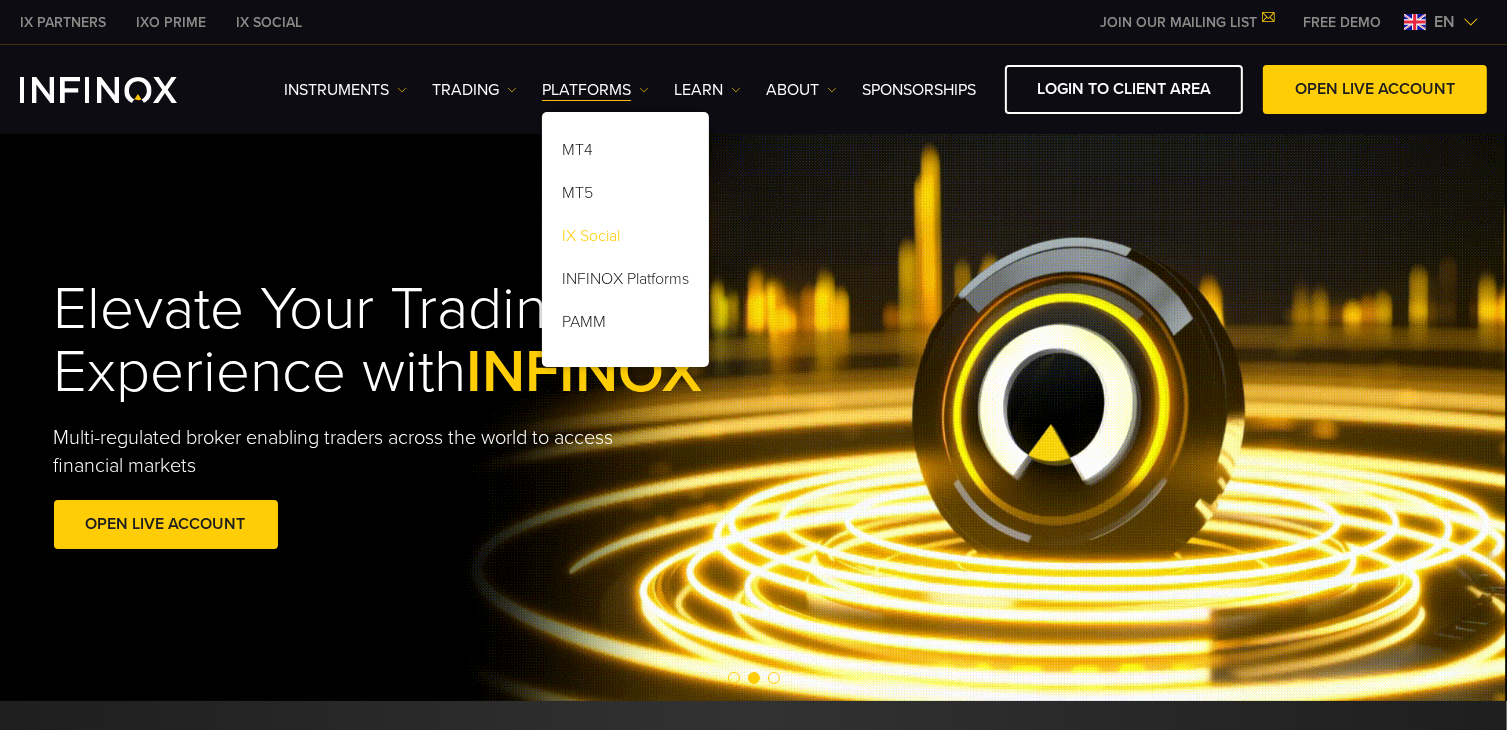 scroll, scrollTop: 0, scrollLeft: 0, axis: both 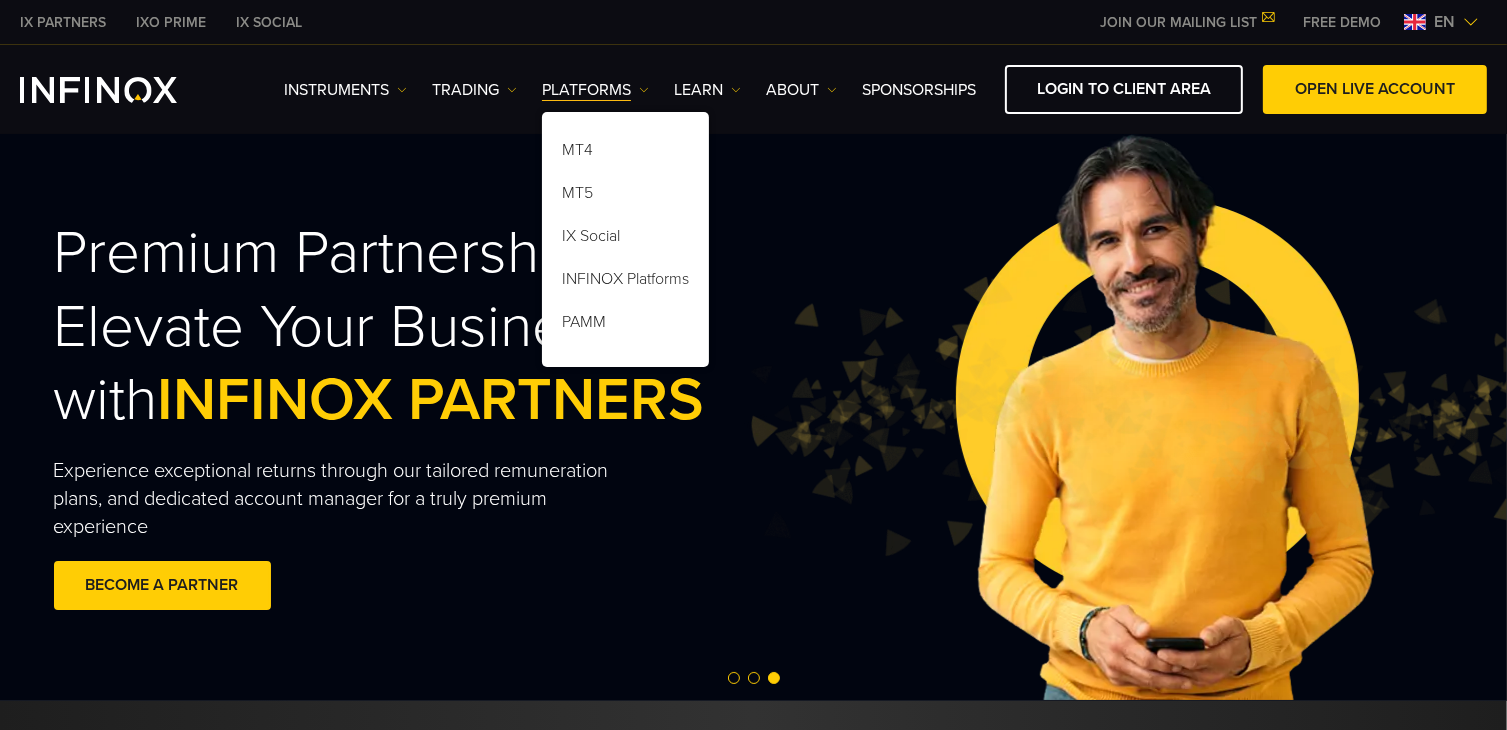 click on "en" at bounding box center (1444, 22) 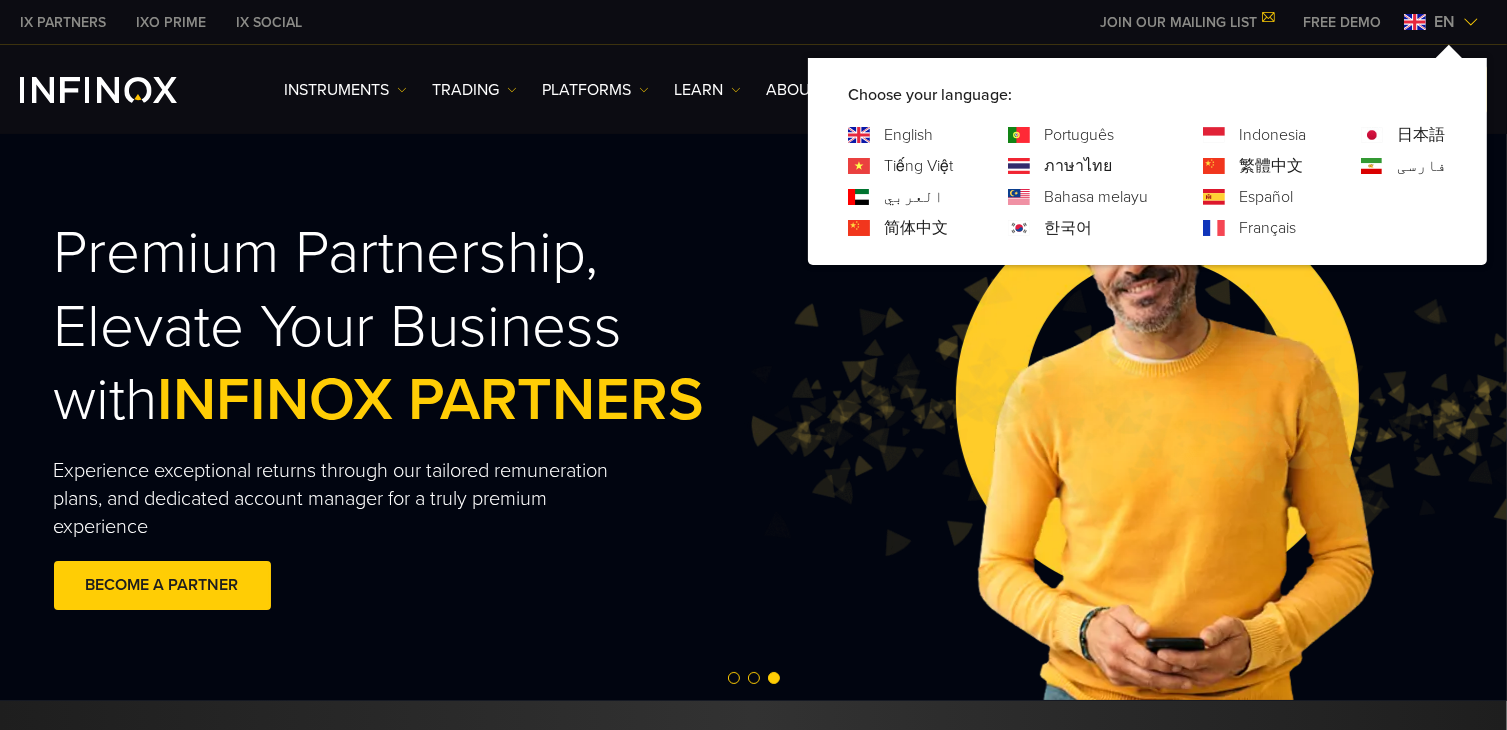 scroll, scrollTop: 0, scrollLeft: 0, axis: both 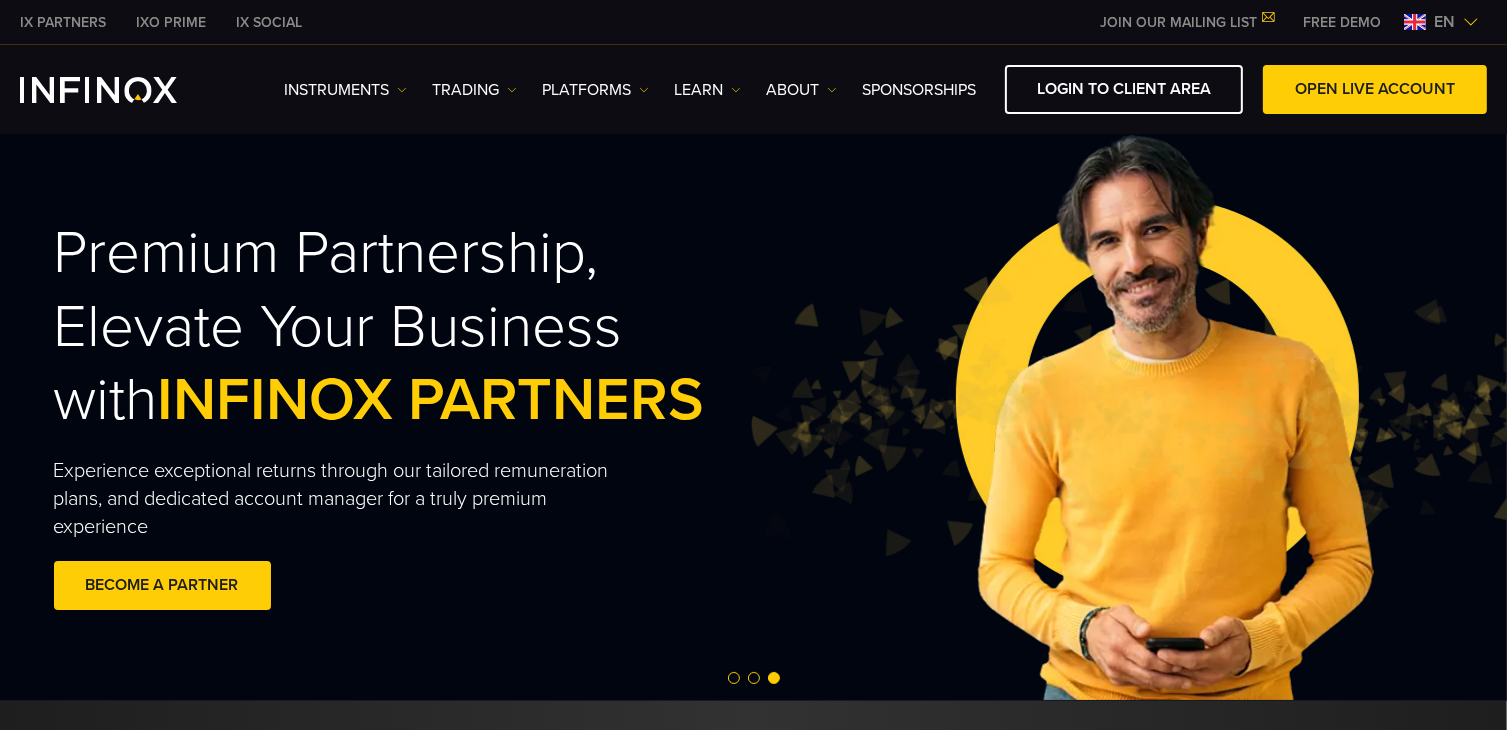 click on "FREE DEMO" at bounding box center (1342, 22) 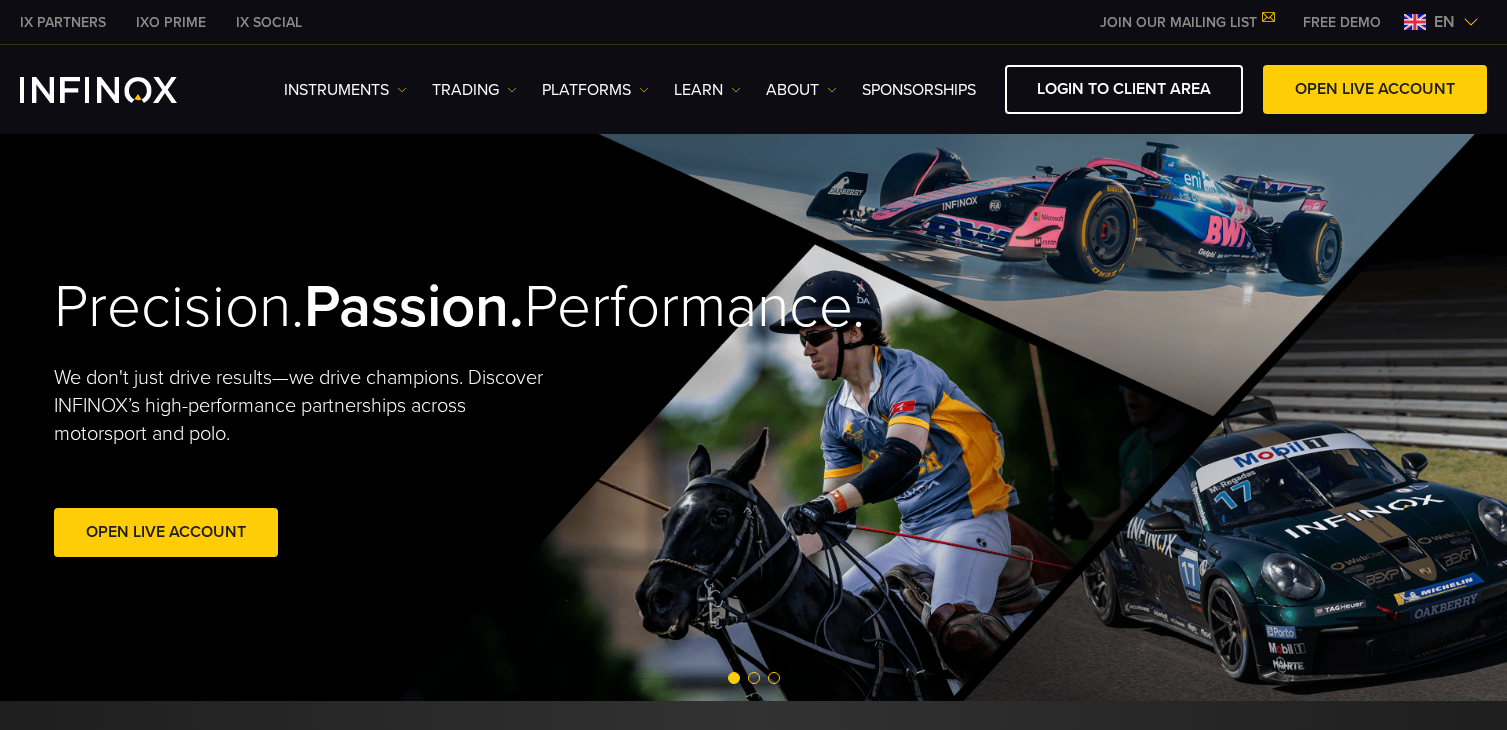 scroll, scrollTop: 0, scrollLeft: 0, axis: both 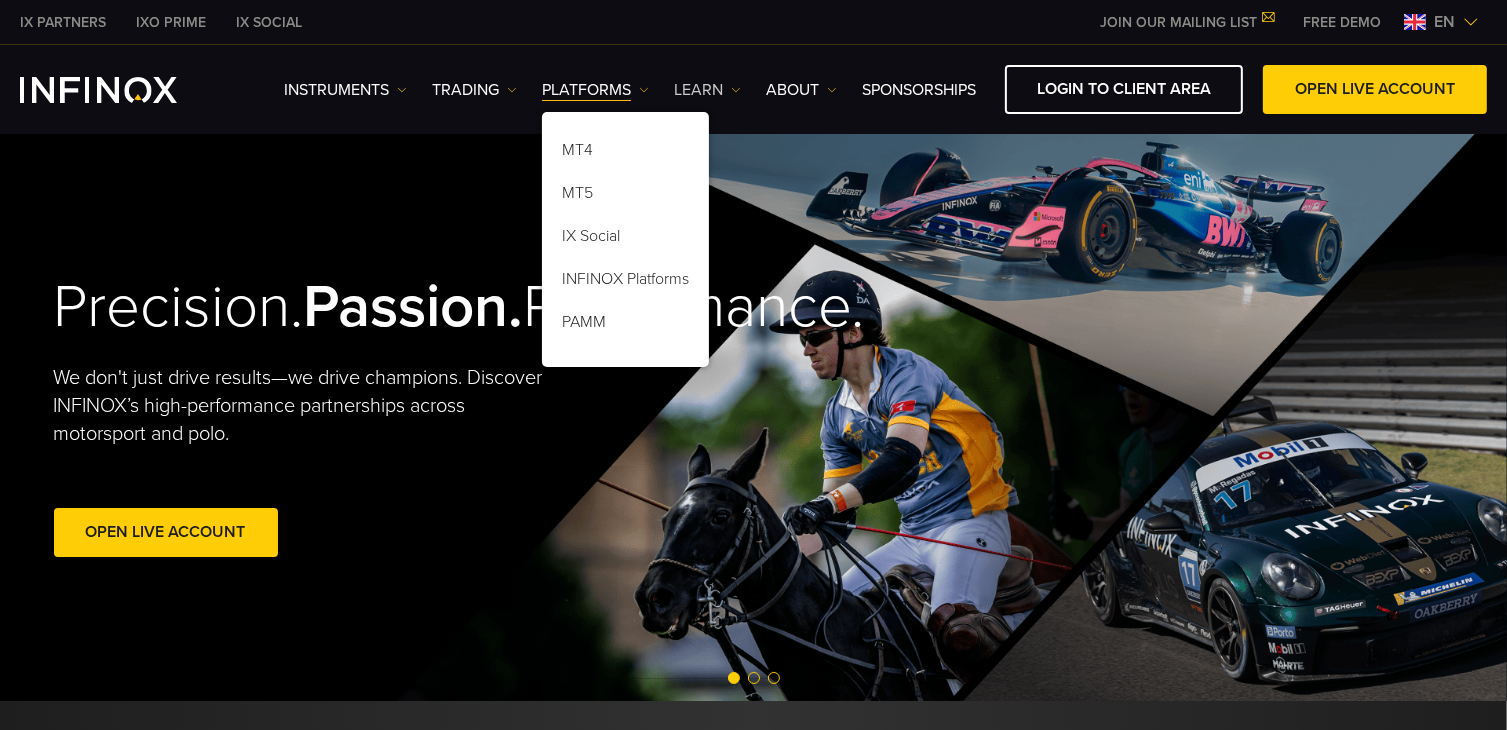 click on "Learn" at bounding box center [707, 90] 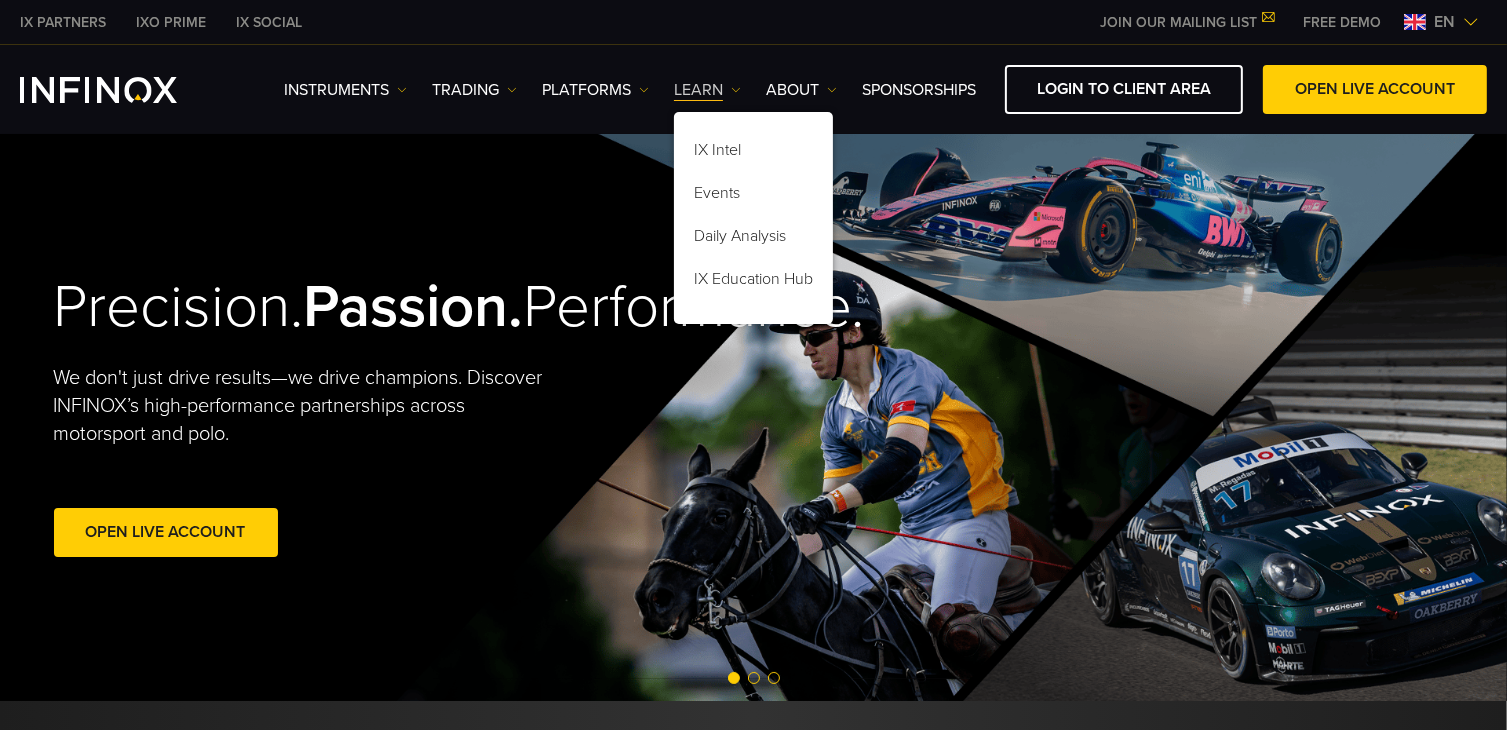 scroll, scrollTop: 0, scrollLeft: 0, axis: both 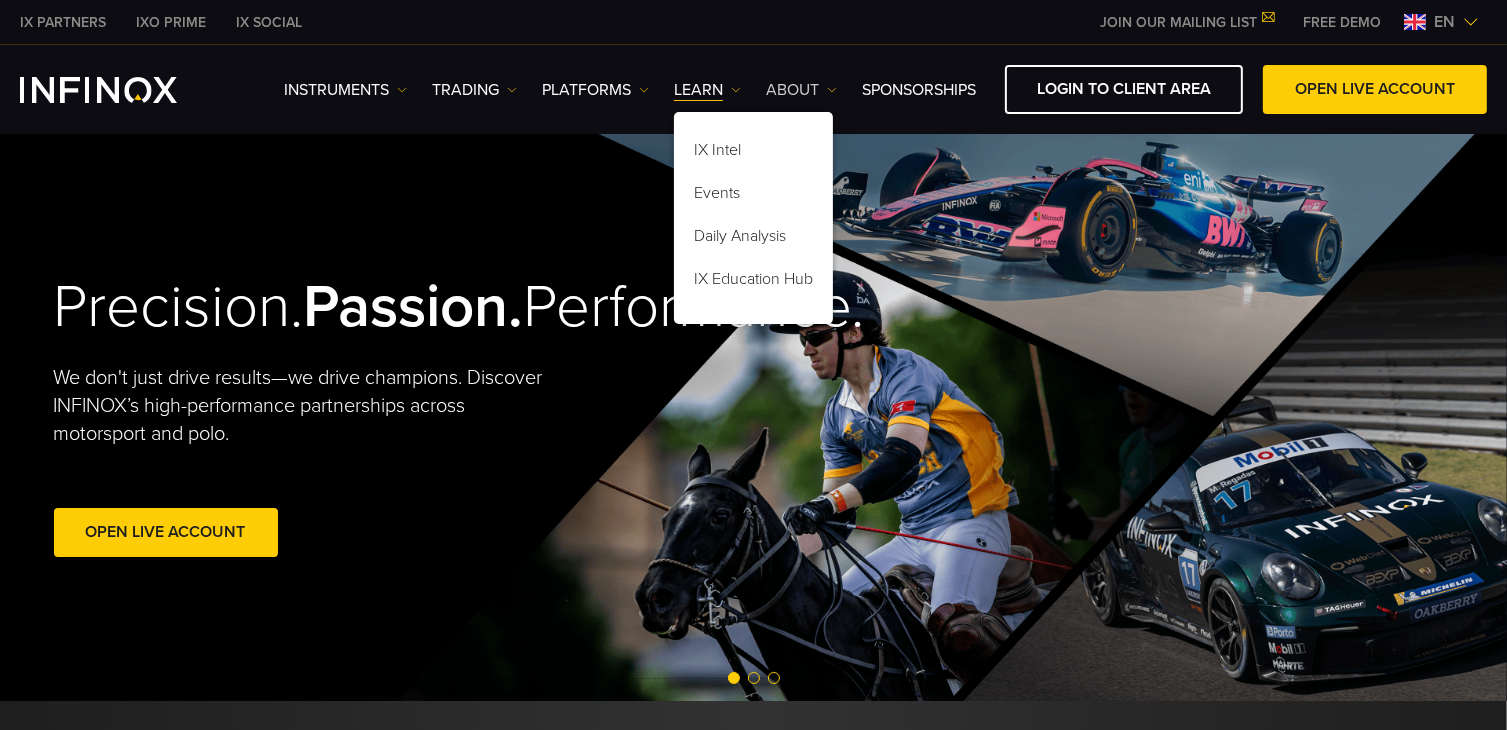 click on "ABOUT" at bounding box center (801, 90) 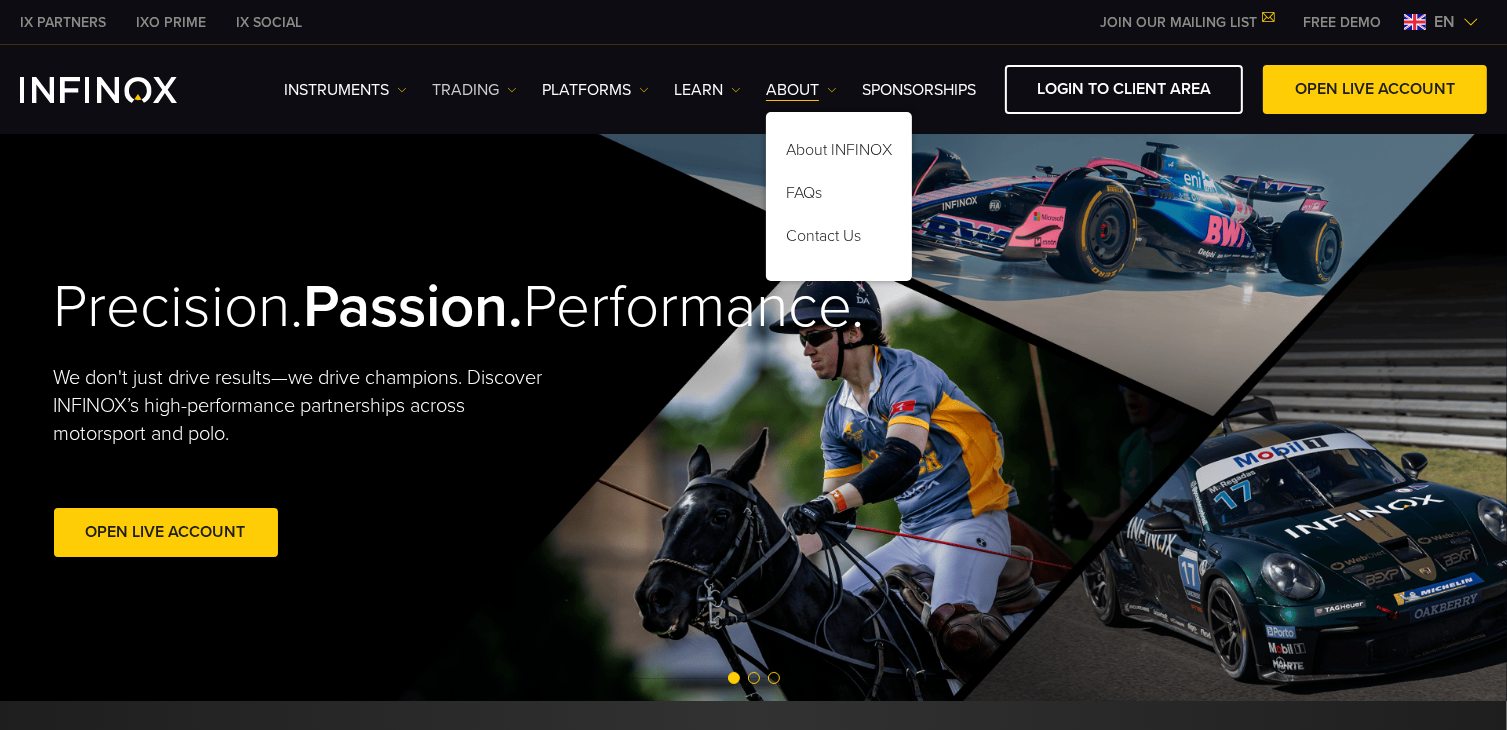 click on "TRADING" at bounding box center [474, 90] 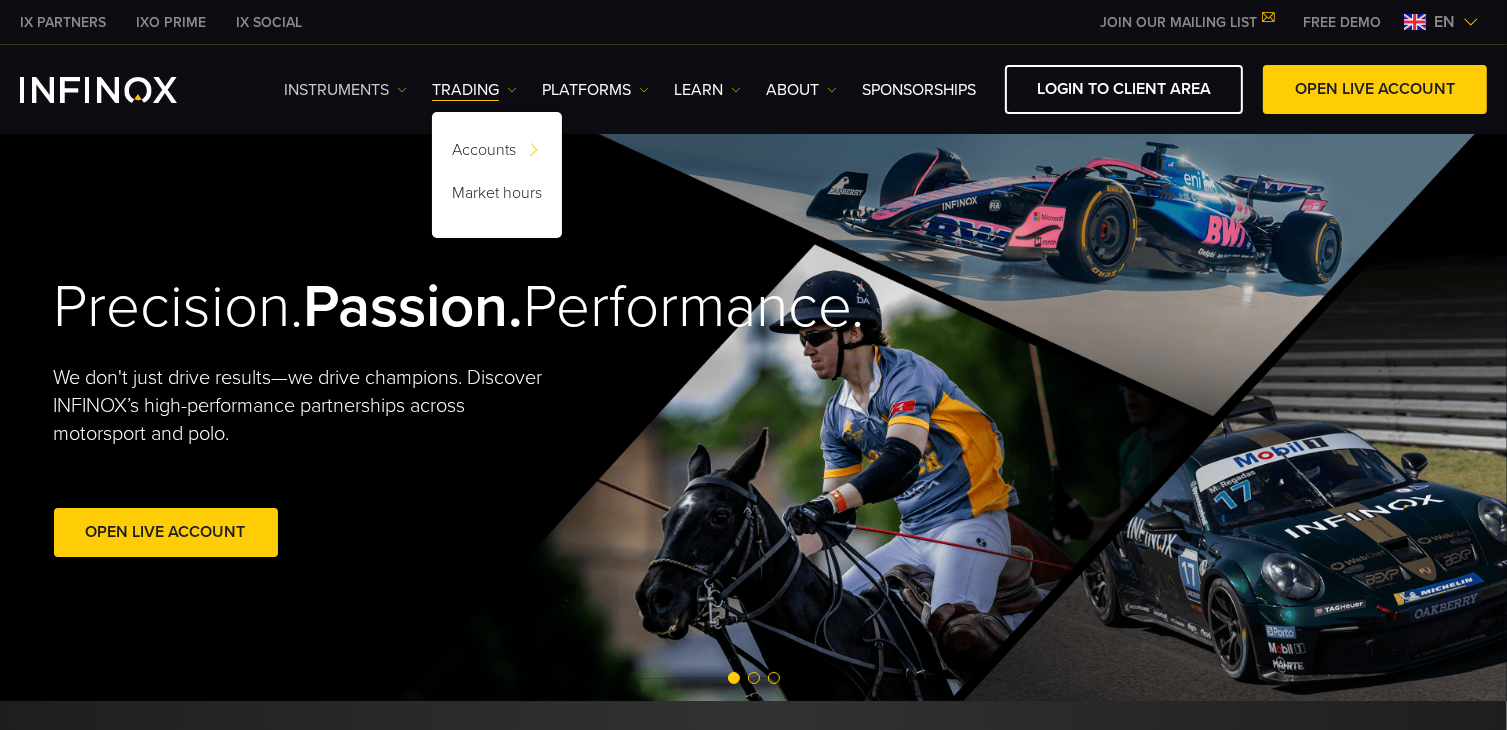 click on "Instruments" at bounding box center [345, 90] 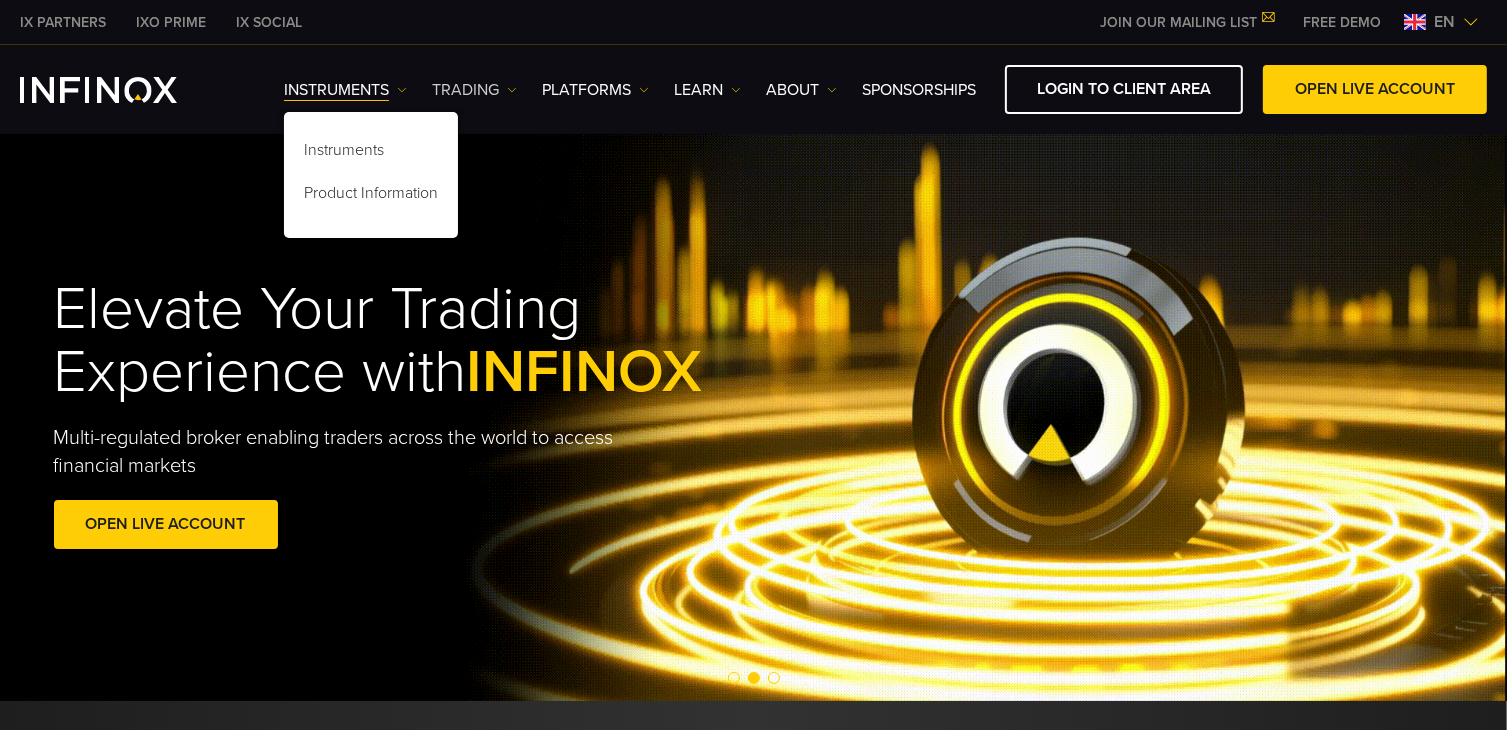 click on "TRADING" at bounding box center [474, 90] 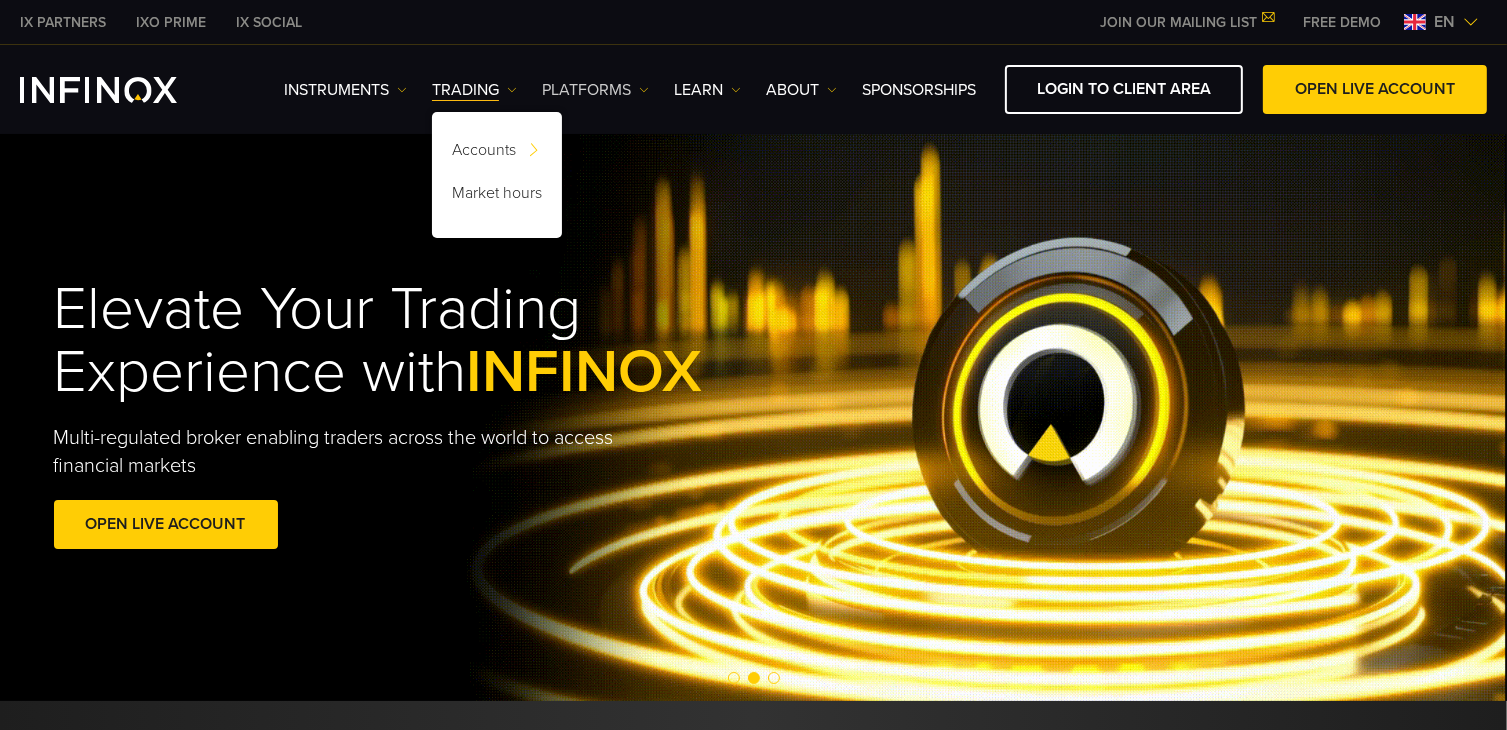 click on "PLATFORMS" at bounding box center [595, 90] 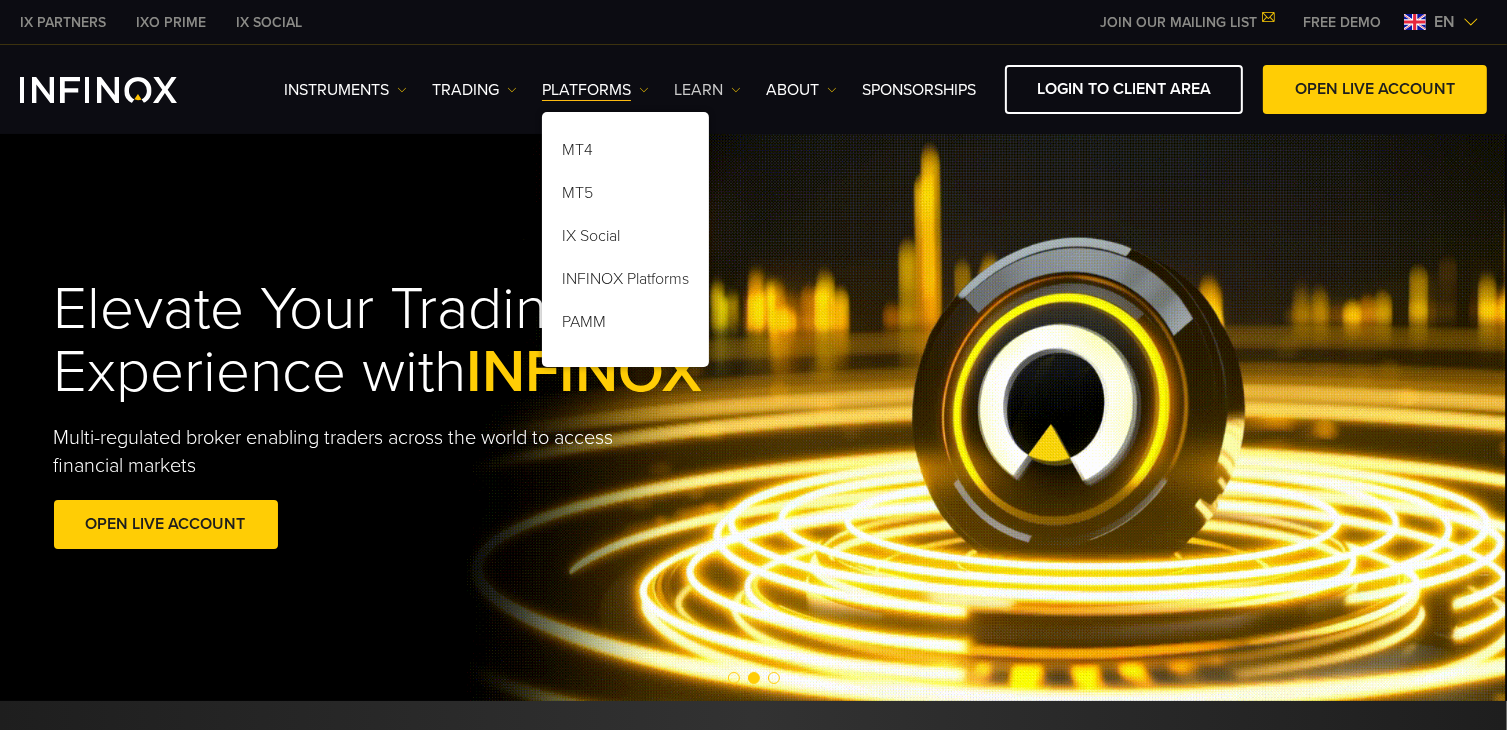 click on "Learn" at bounding box center (707, 90) 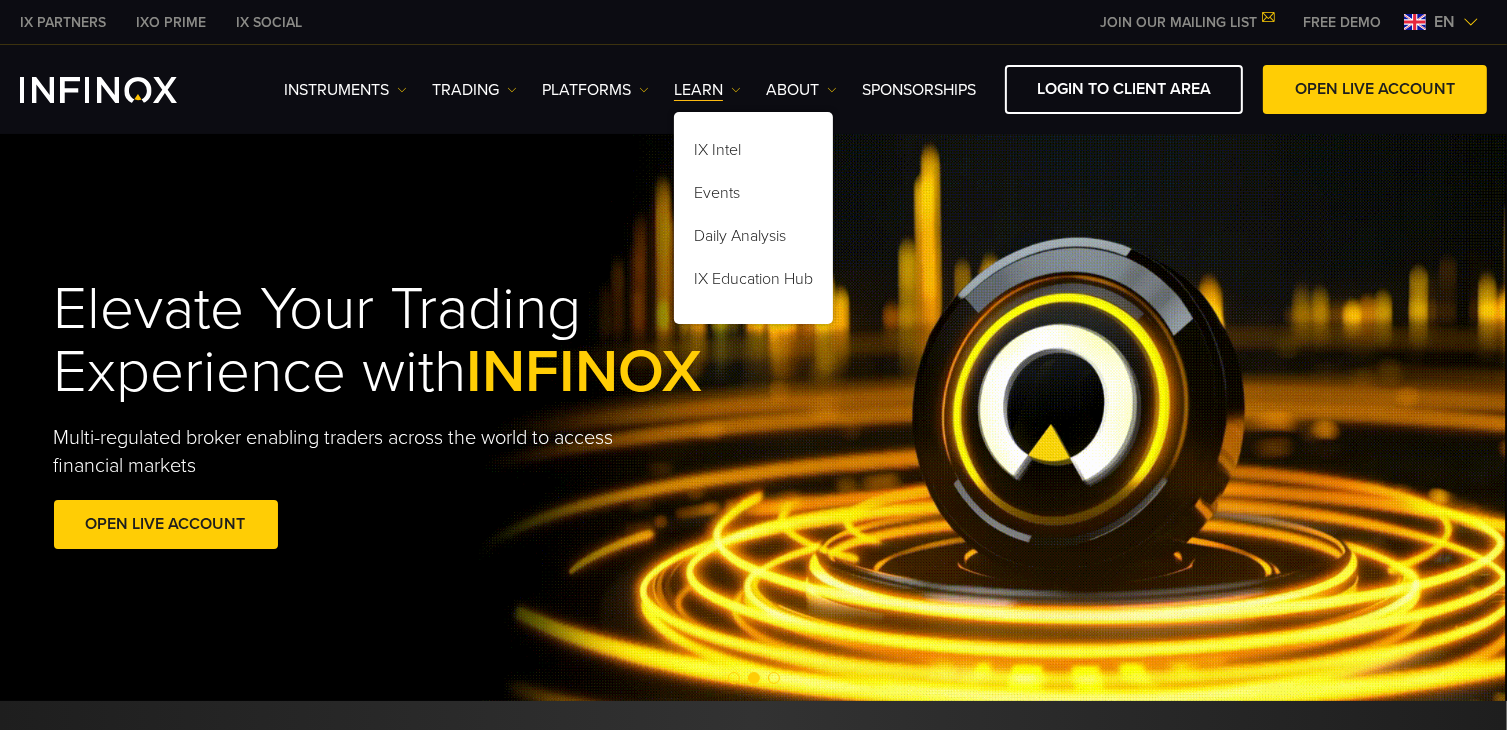 click on "Instruments
Instruments
Product Information
TRADING
Accounts
DEMO" at bounding box center (630, 90) 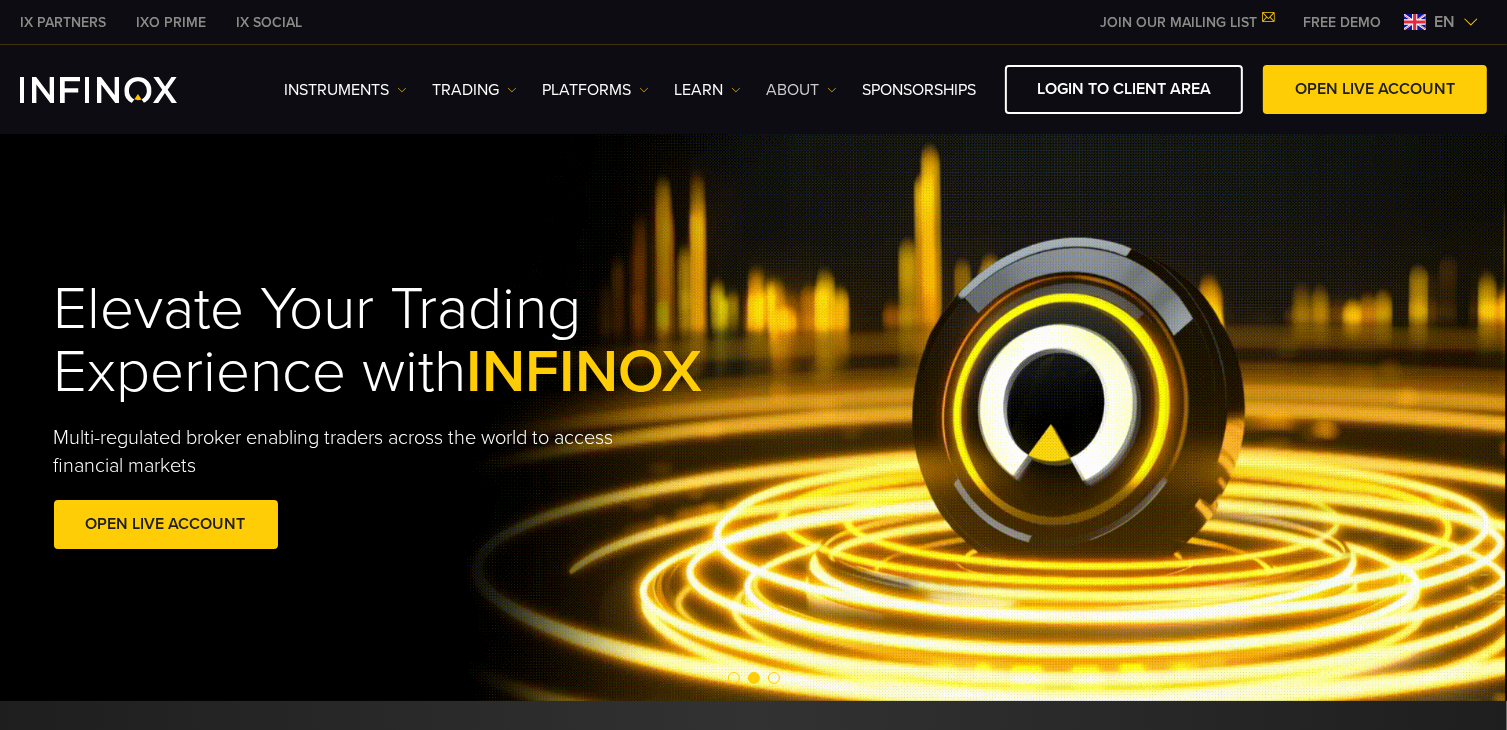 click on "ABOUT" at bounding box center [801, 90] 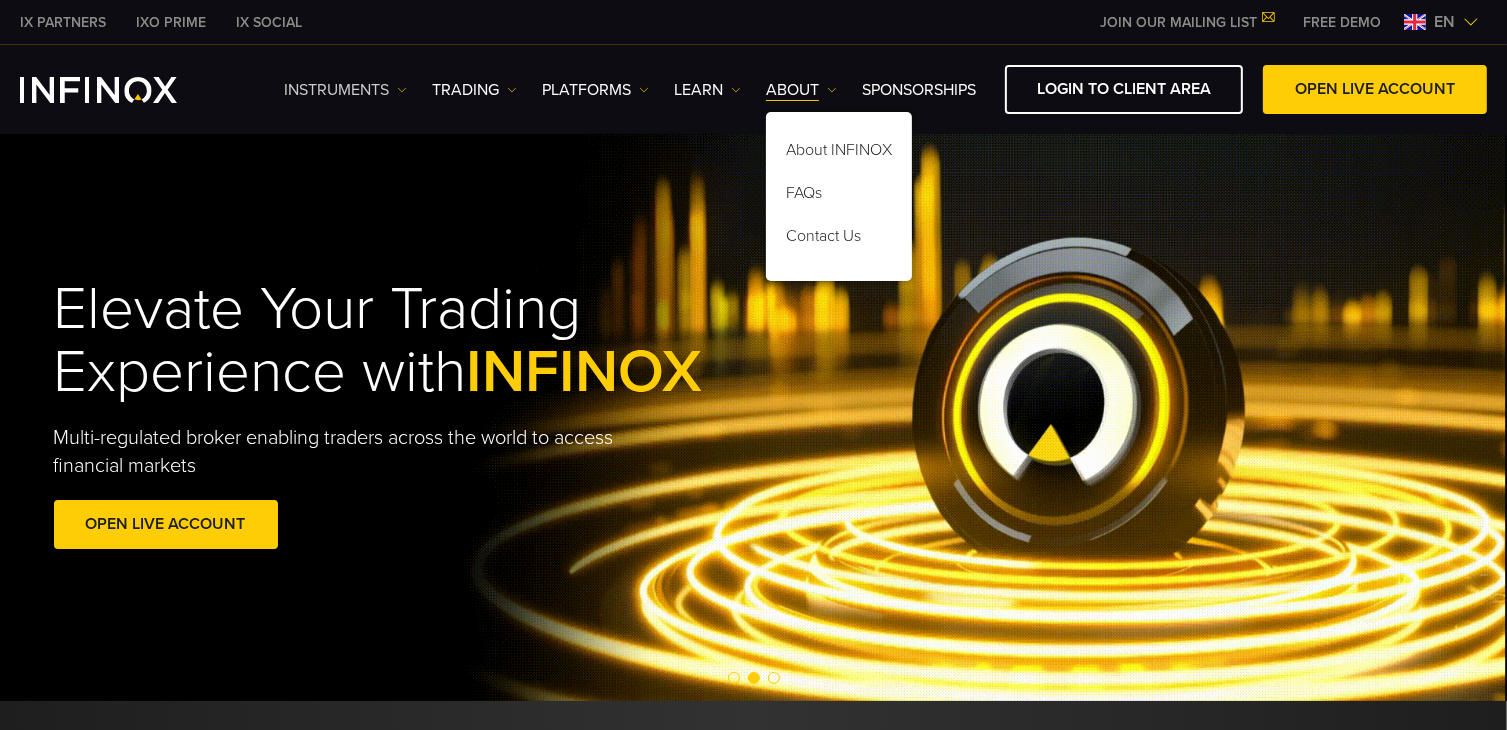 click on "Instruments" at bounding box center [345, 90] 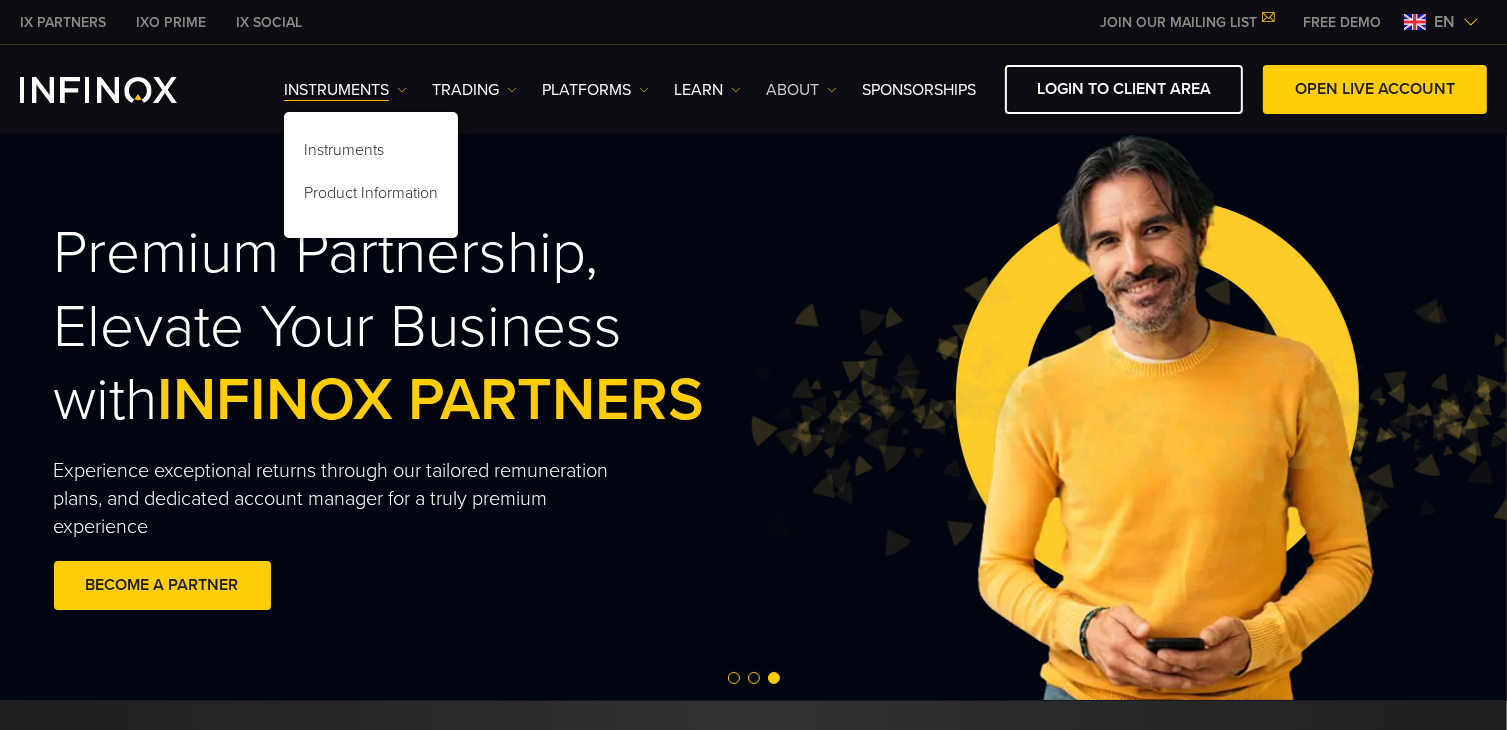 click on "ABOUT" at bounding box center (801, 90) 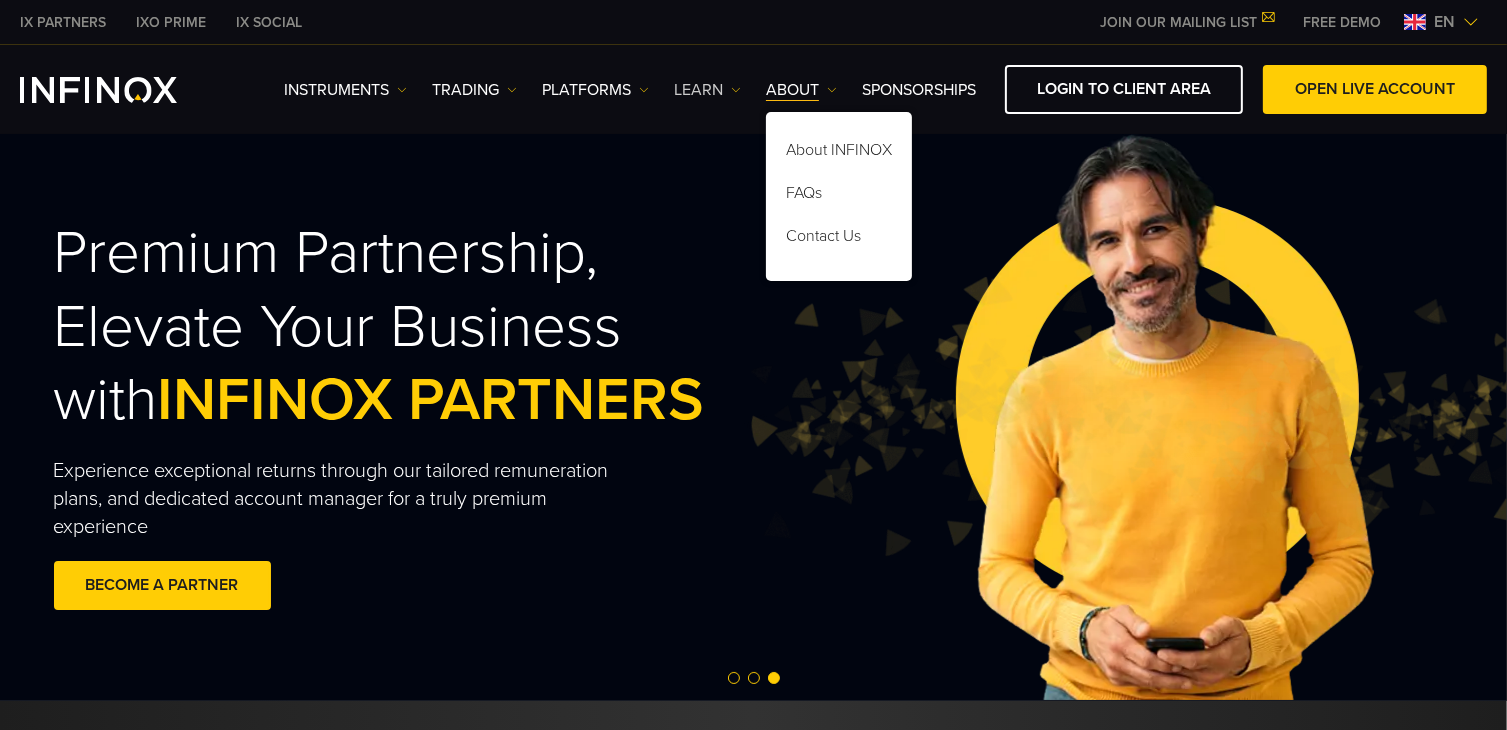 click on "Learn" at bounding box center (707, 90) 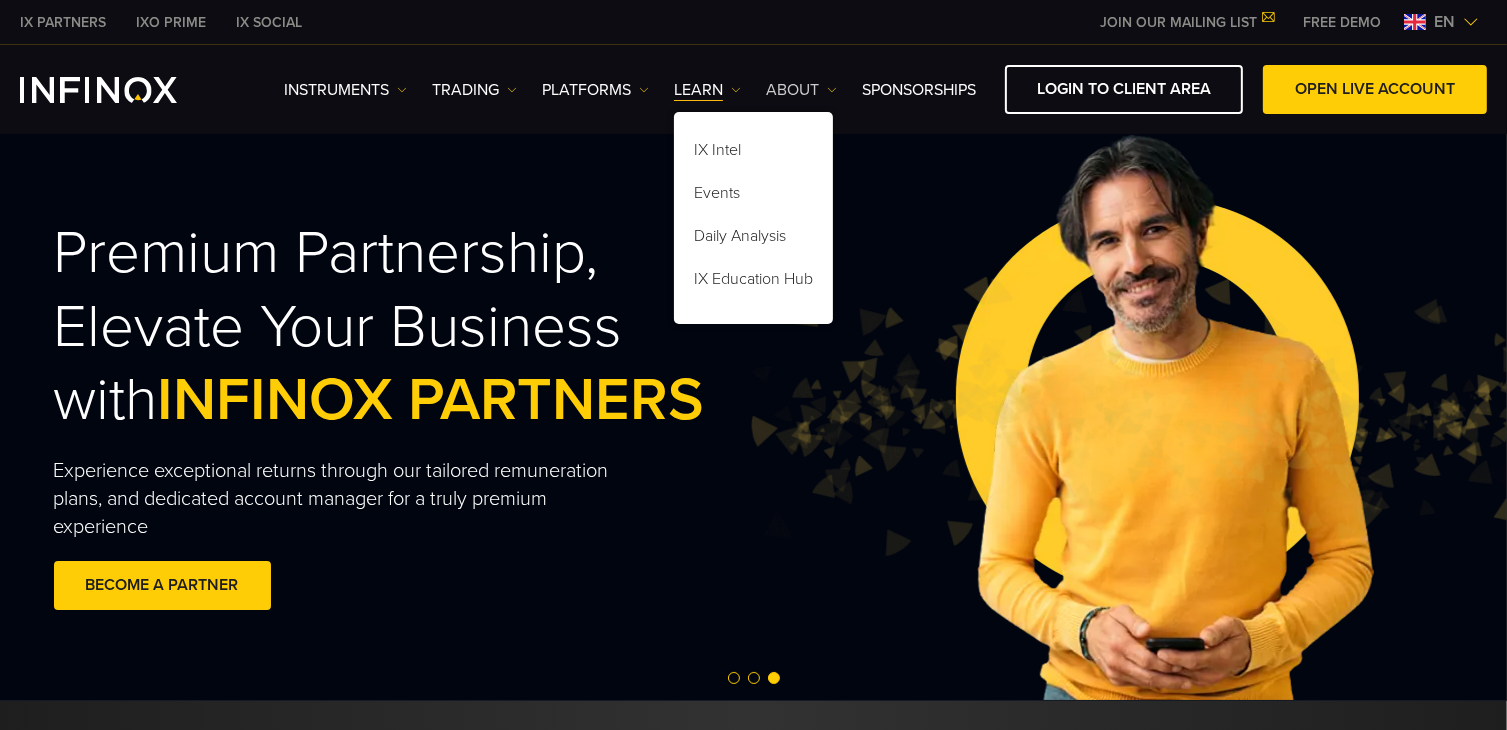 click on "ABOUT" at bounding box center (801, 90) 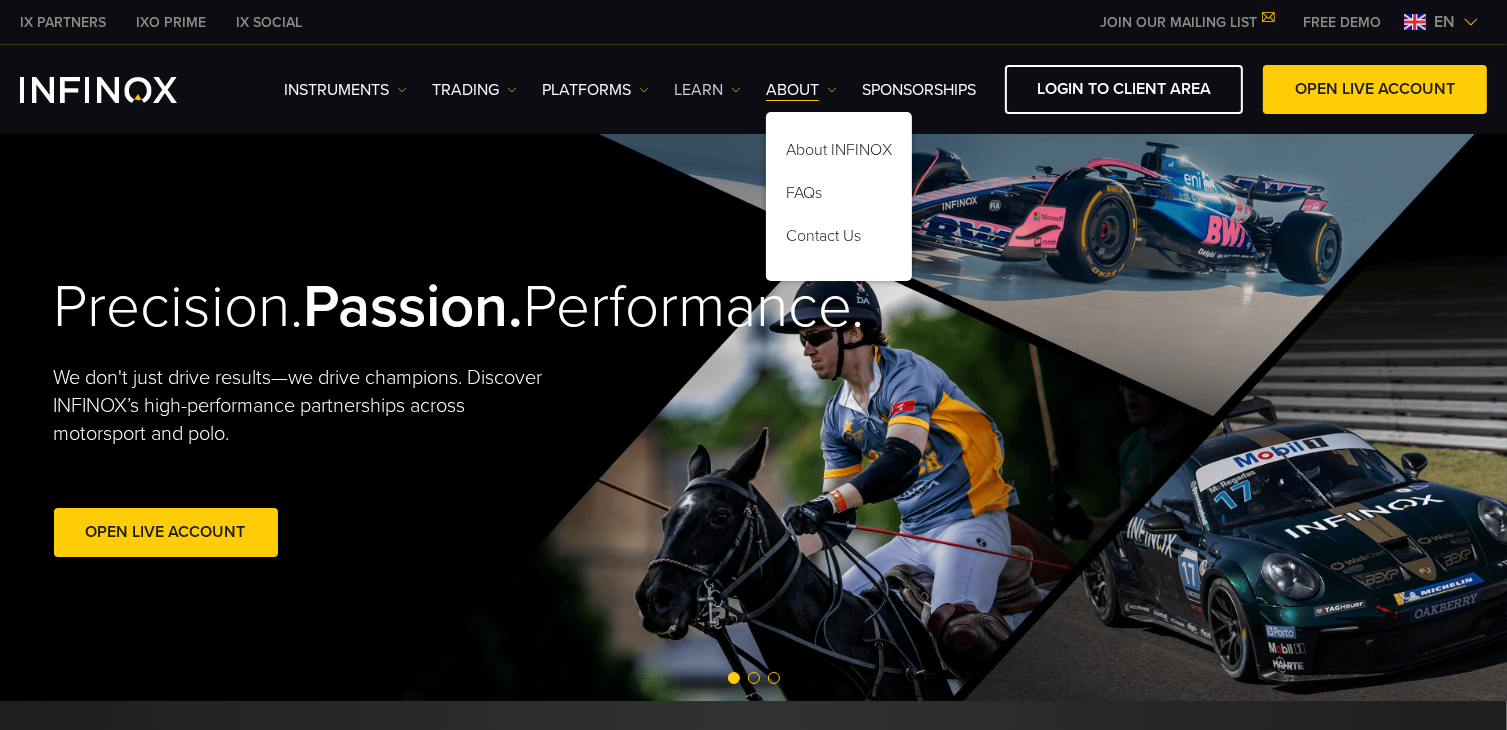 click on "Learn" at bounding box center (707, 90) 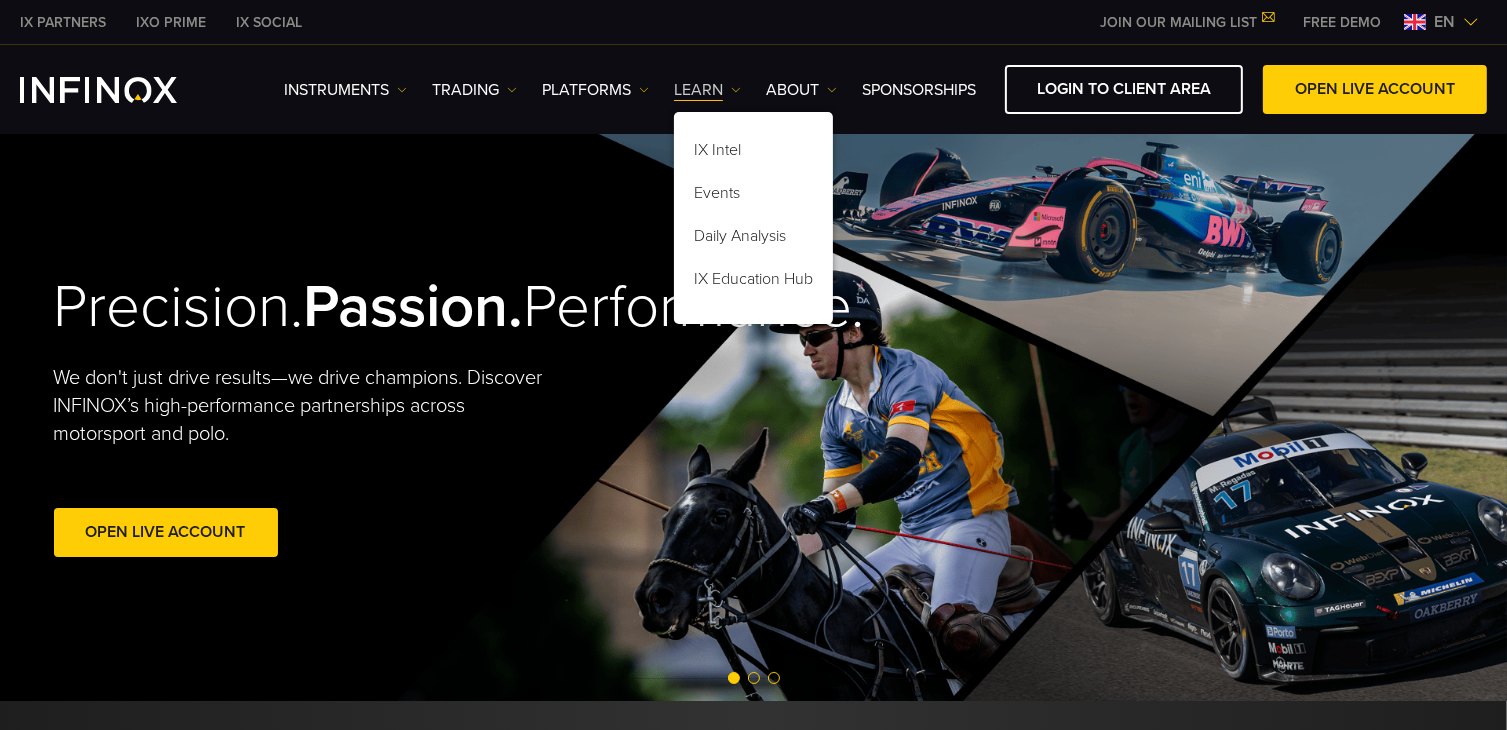 scroll, scrollTop: 0, scrollLeft: 0, axis: both 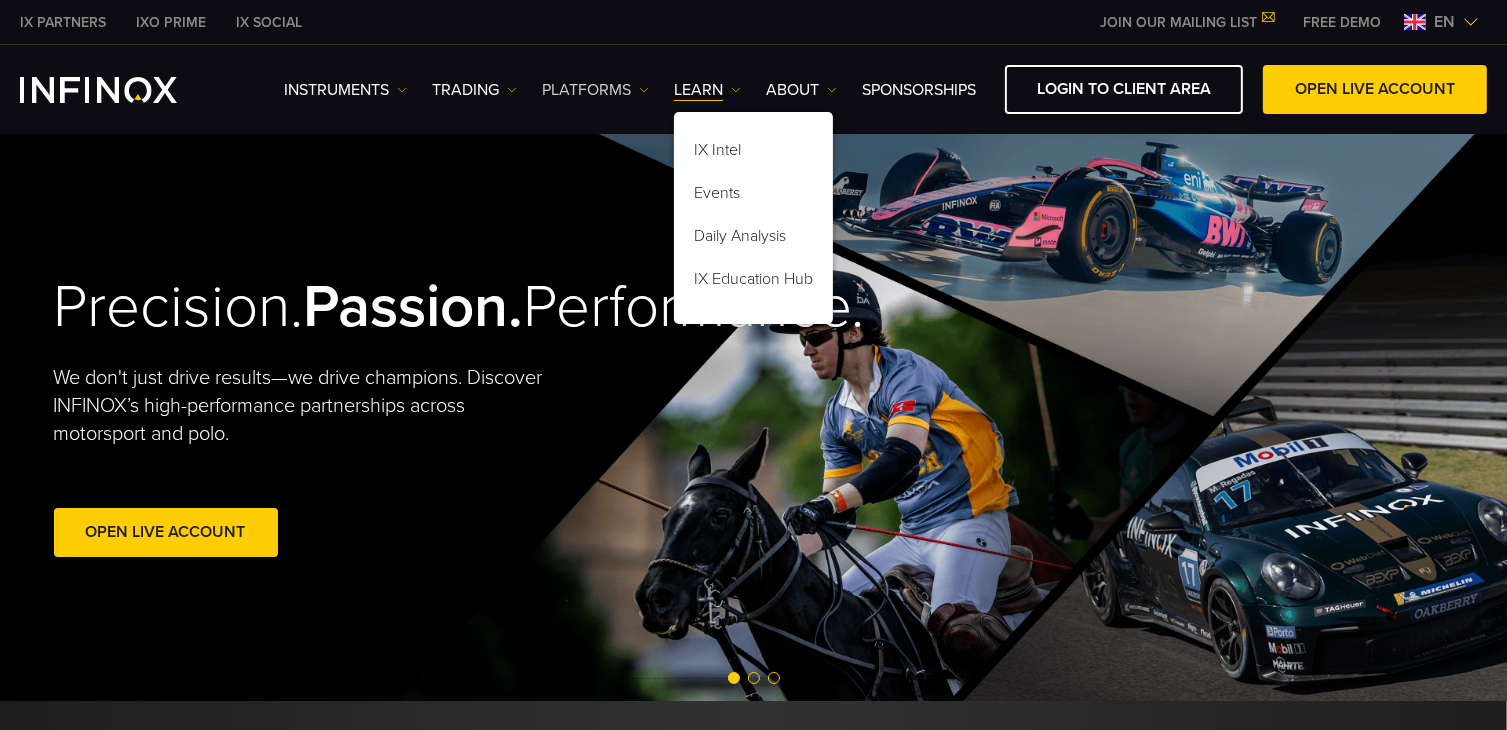 click on "PLATFORMS" at bounding box center (595, 90) 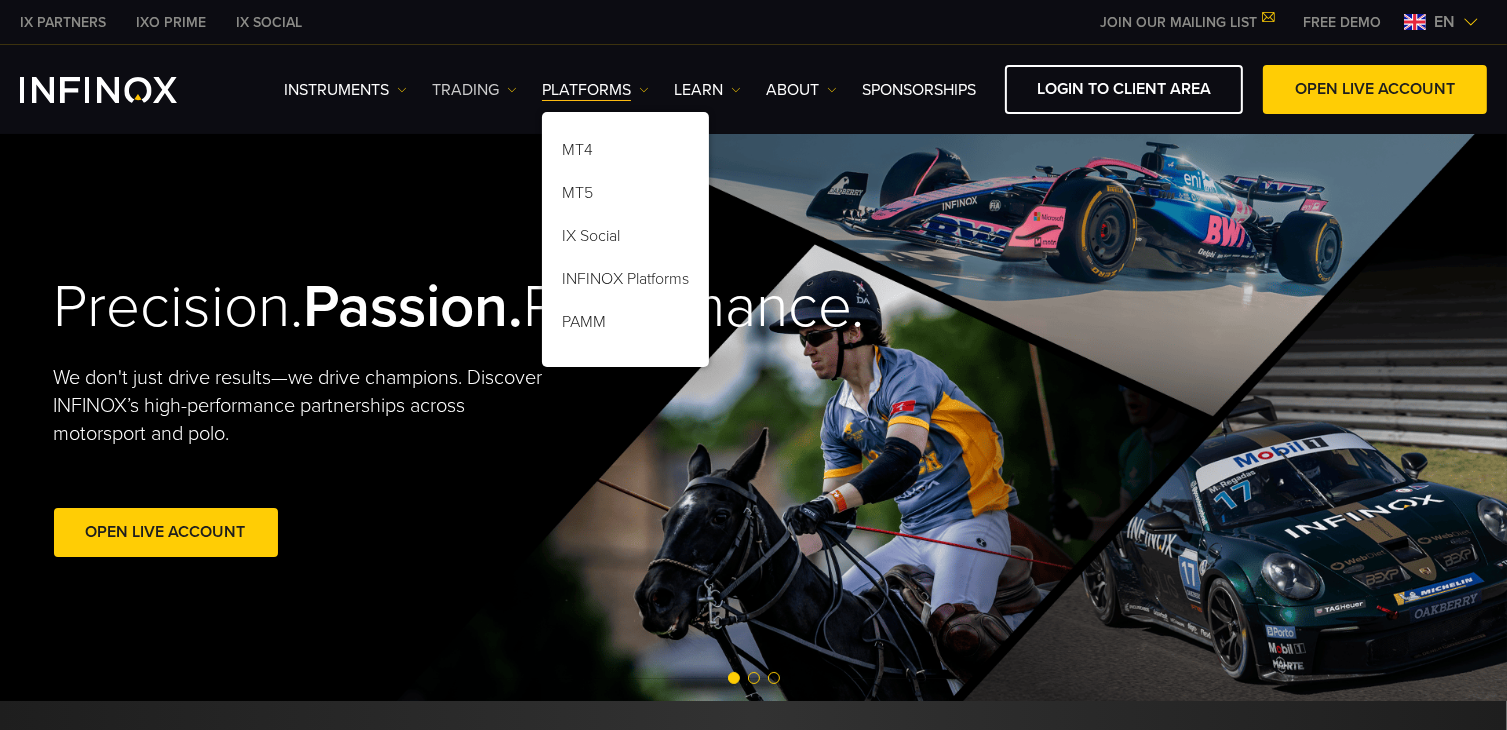 click on "TRADING" at bounding box center [474, 90] 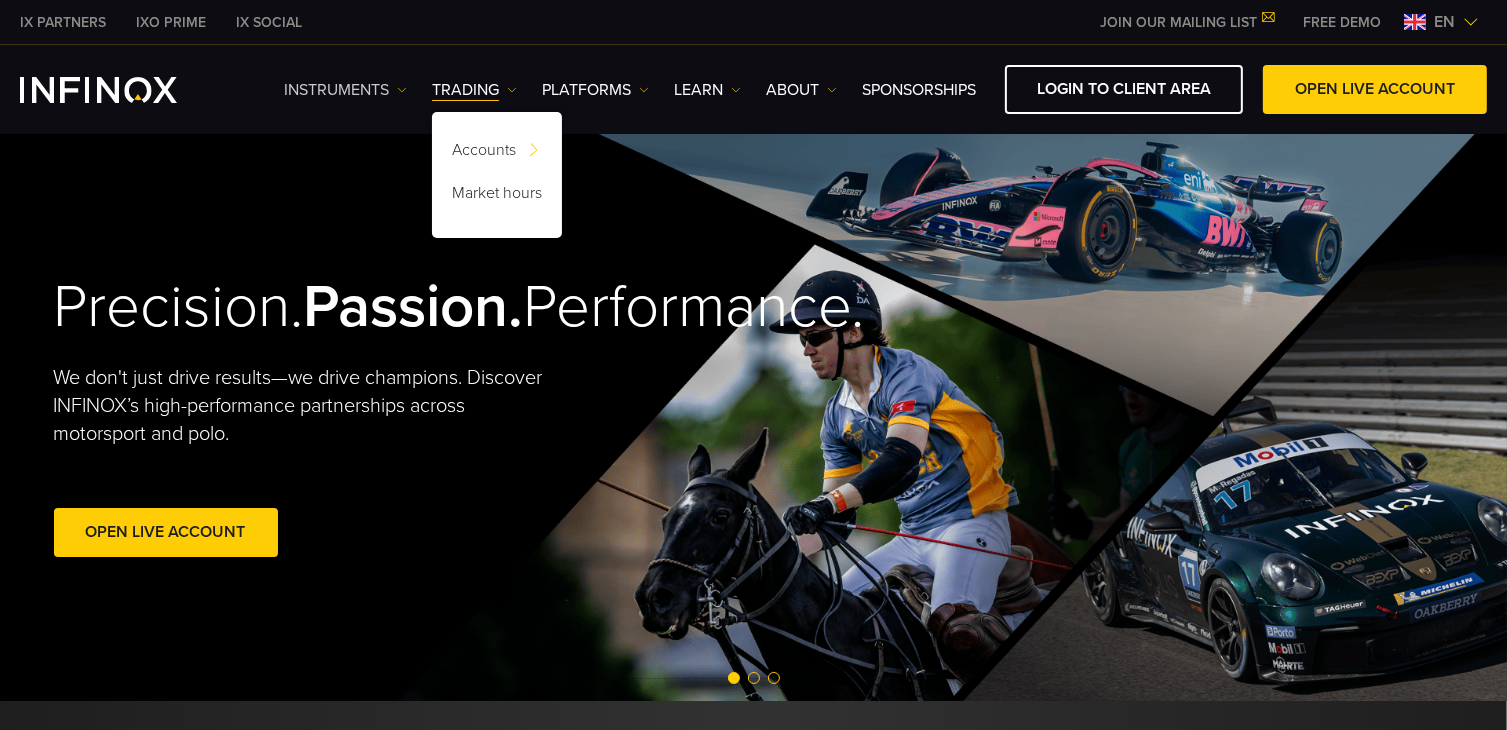 click on "Instruments" at bounding box center (345, 90) 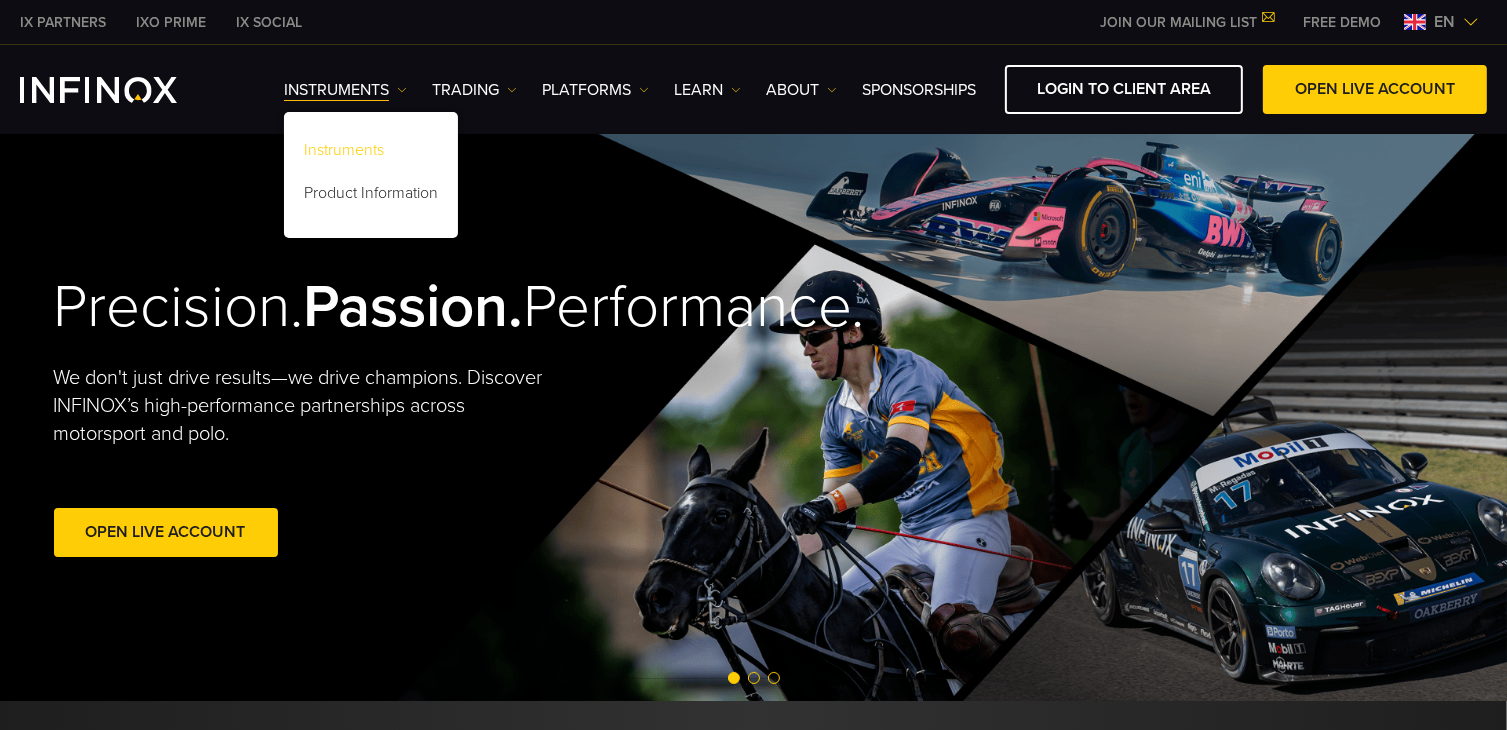 click on "Instruments" at bounding box center (371, 153) 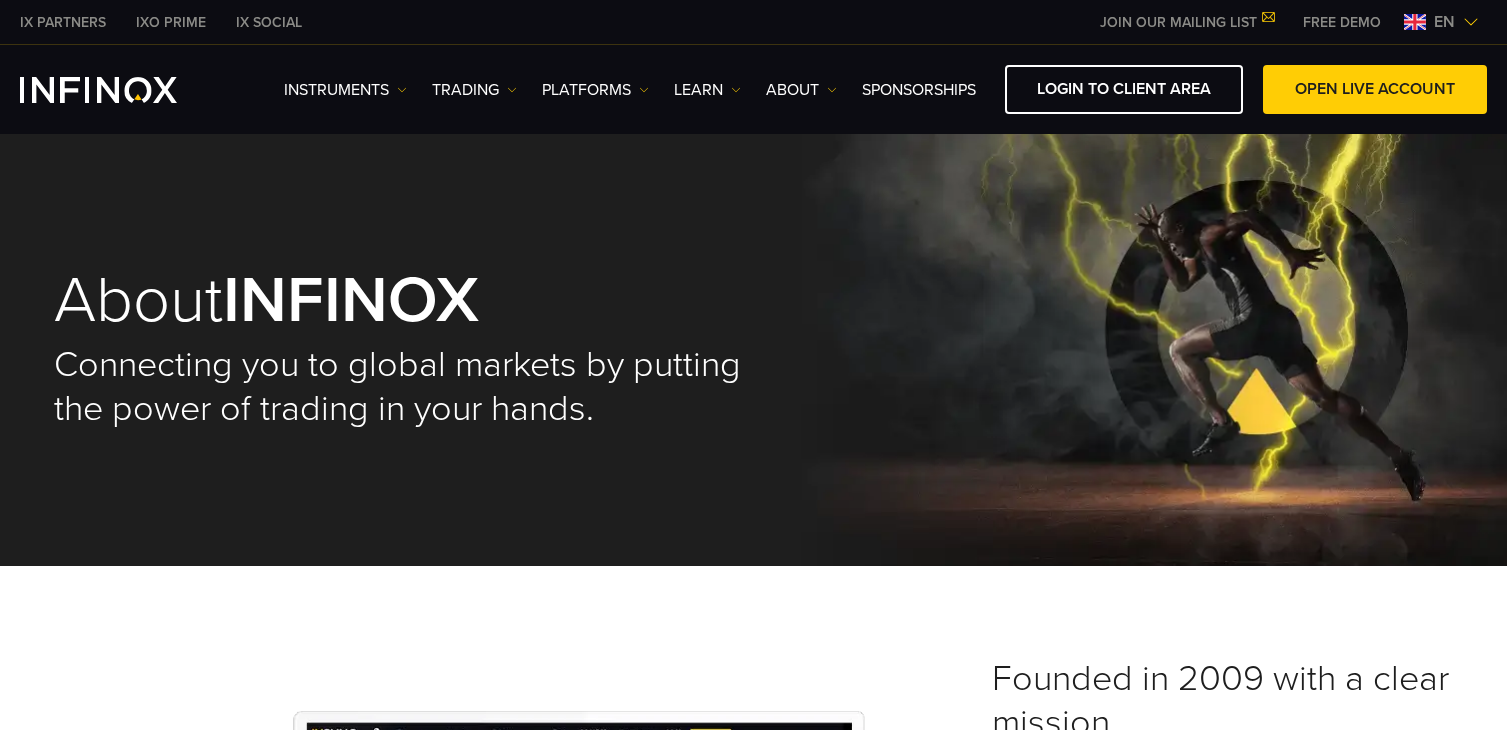scroll, scrollTop: 0, scrollLeft: 0, axis: both 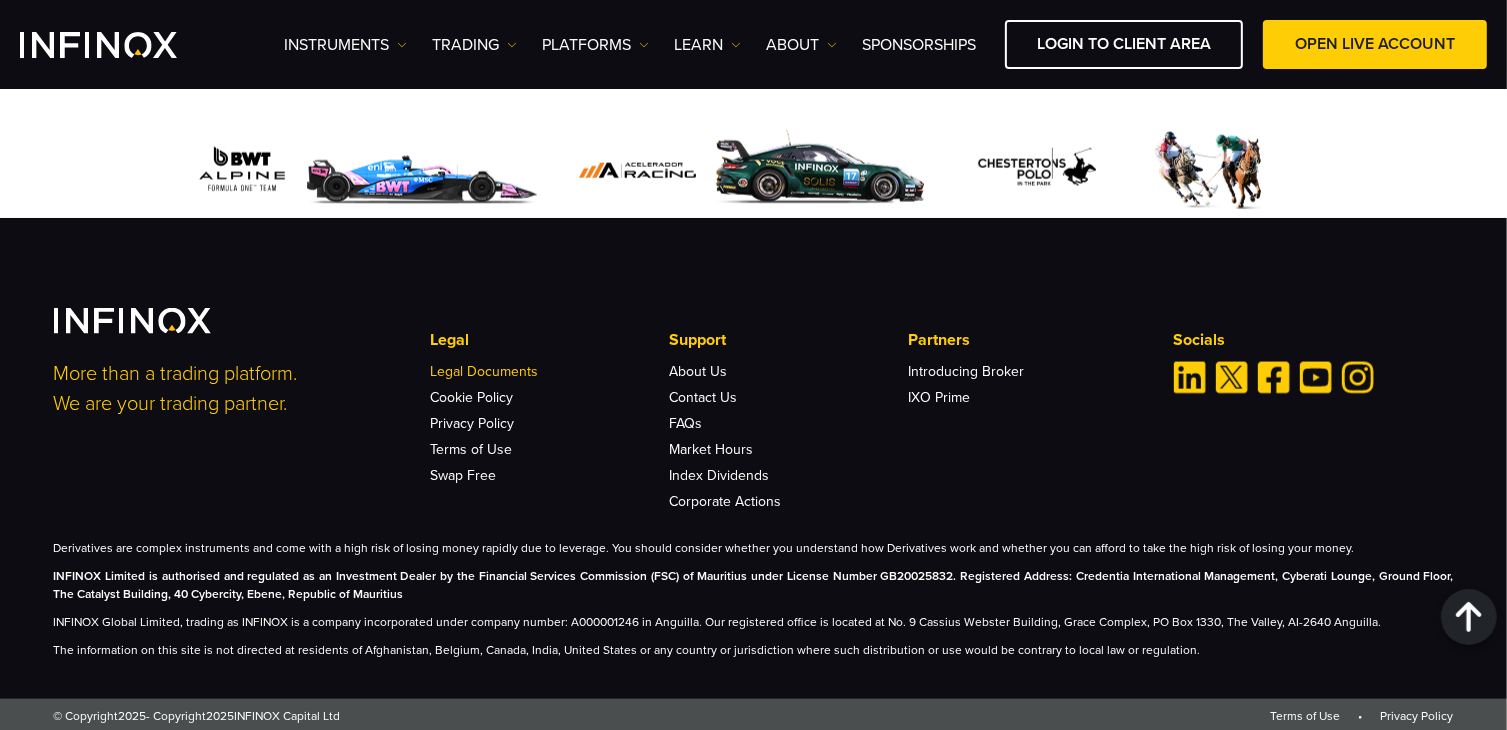click on "Legal Documents" at bounding box center [485, 371] 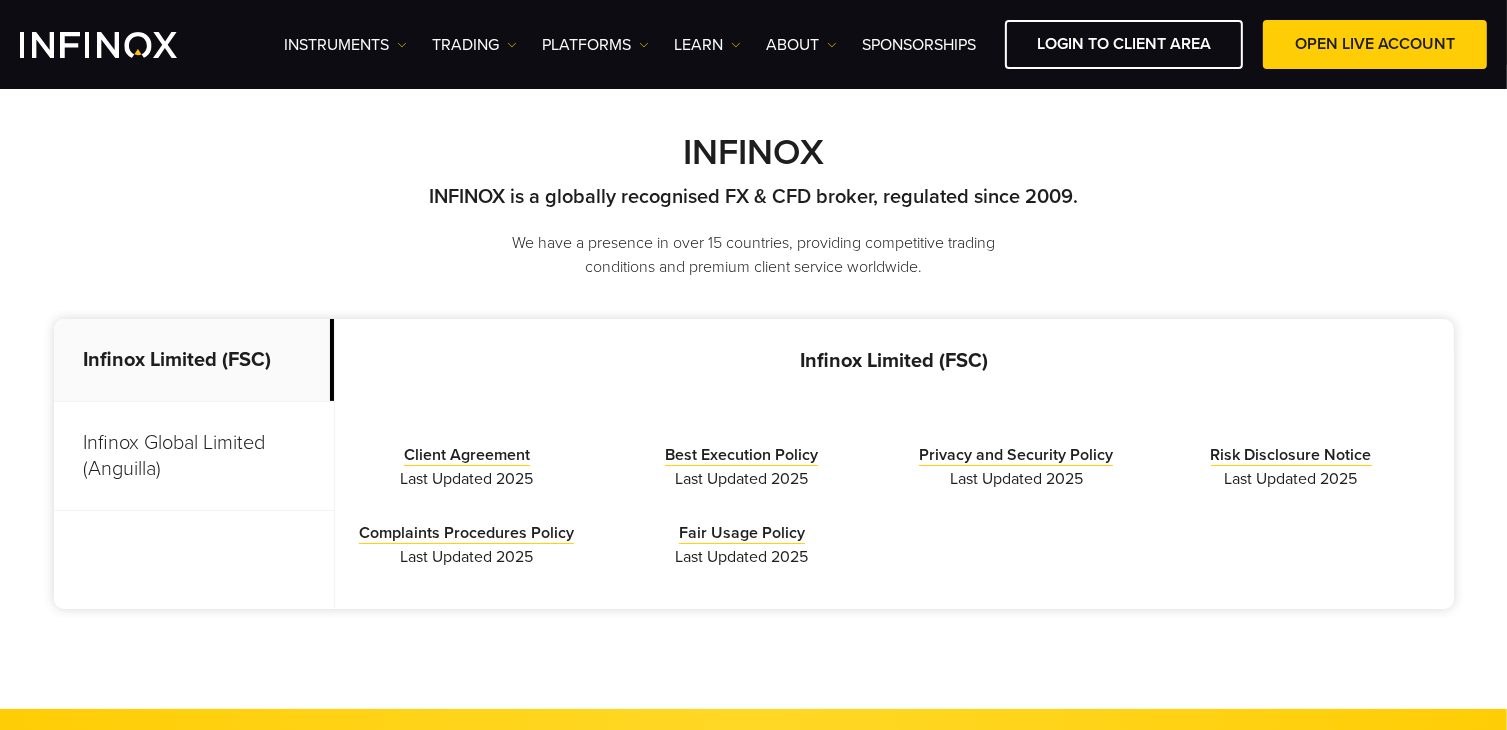 scroll, scrollTop: 0, scrollLeft: 0, axis: both 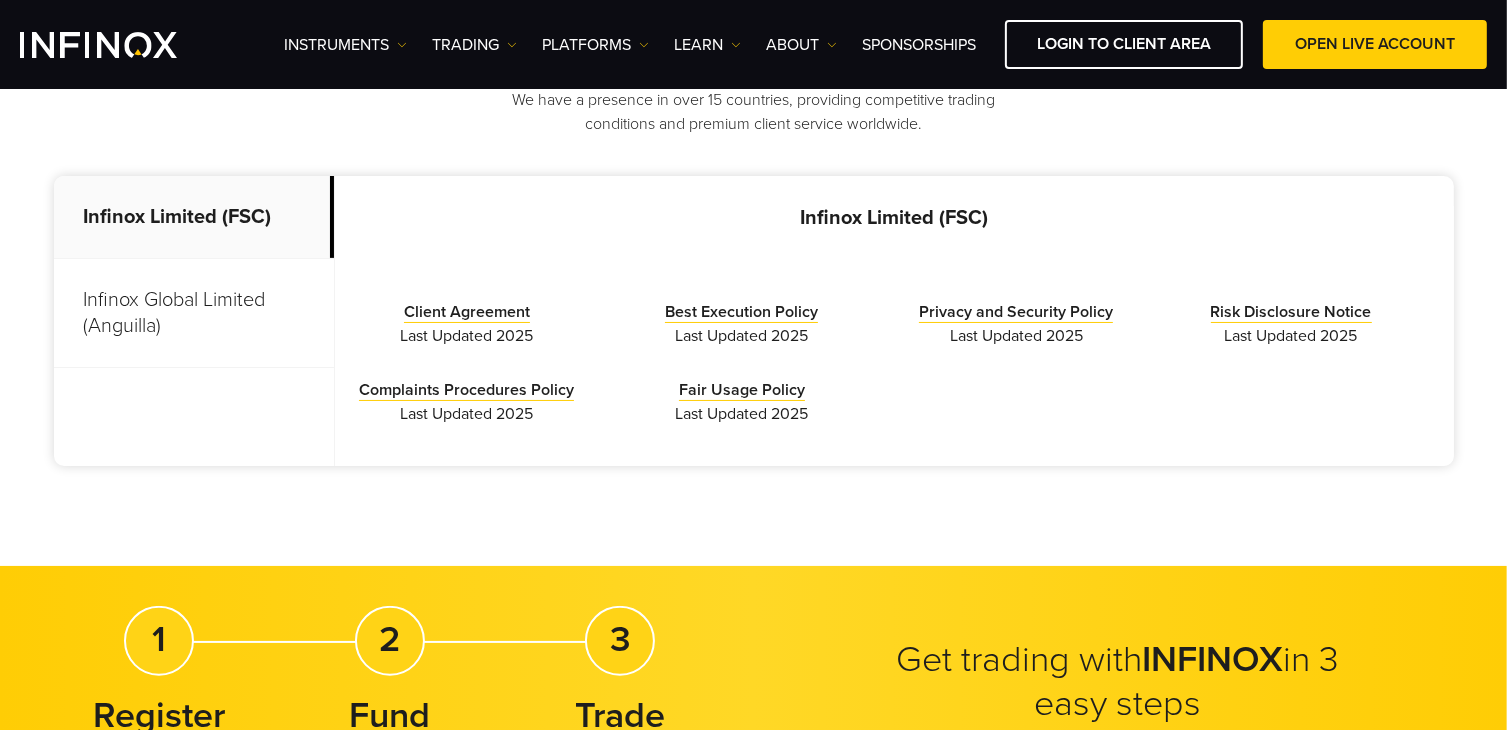click on "Infinox Global Limited (Anguilla)" at bounding box center (194, 313) 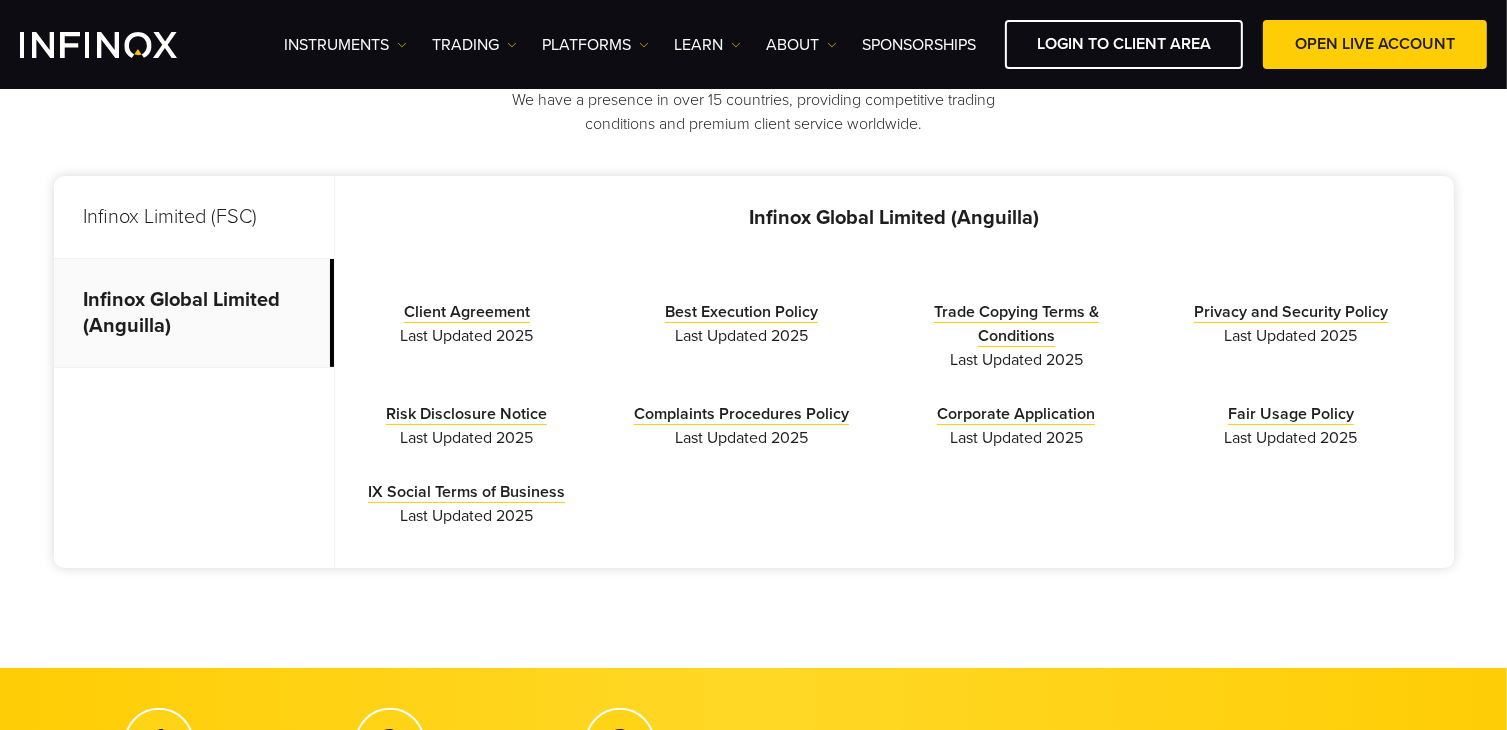 click on "Infinox Limited (FSC)" at bounding box center (194, 217) 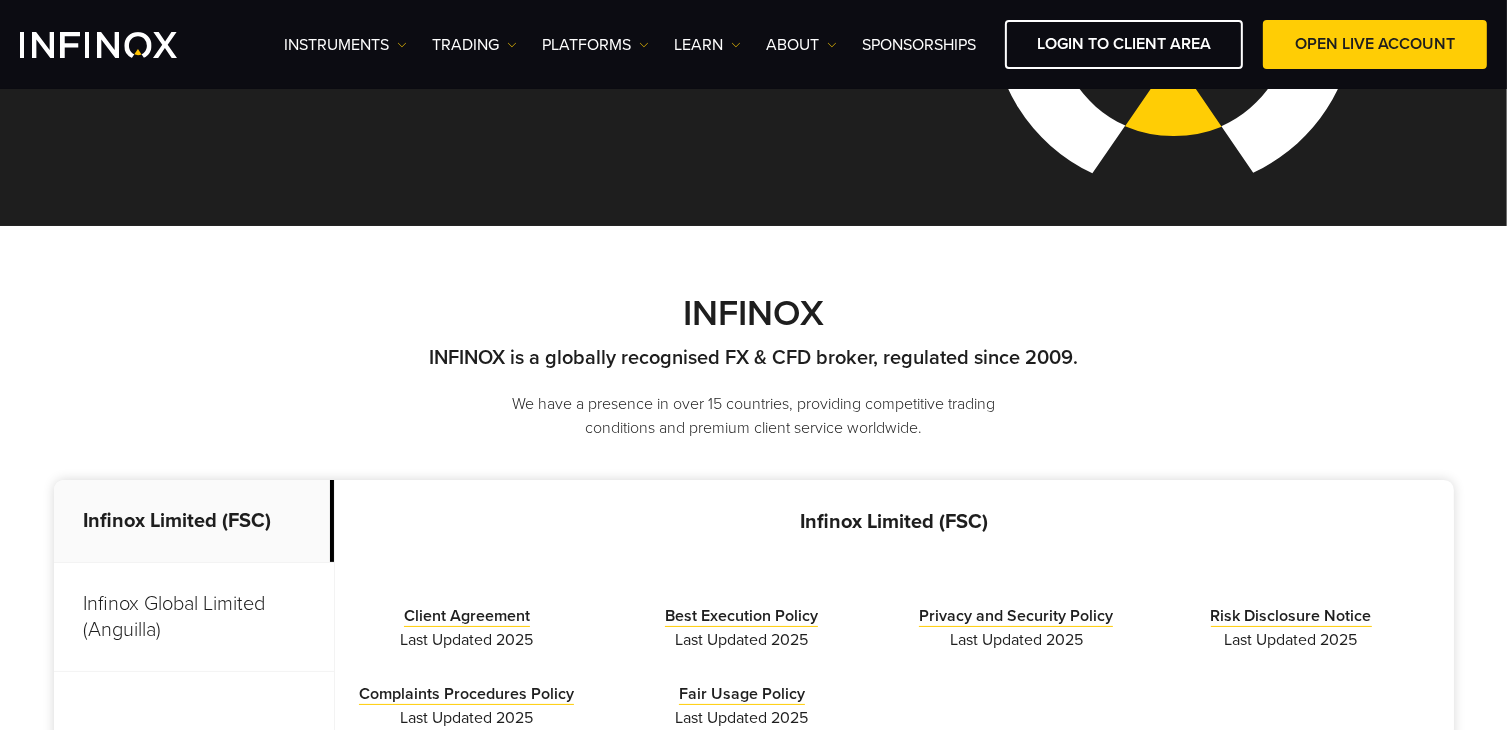 scroll, scrollTop: 200, scrollLeft: 0, axis: vertical 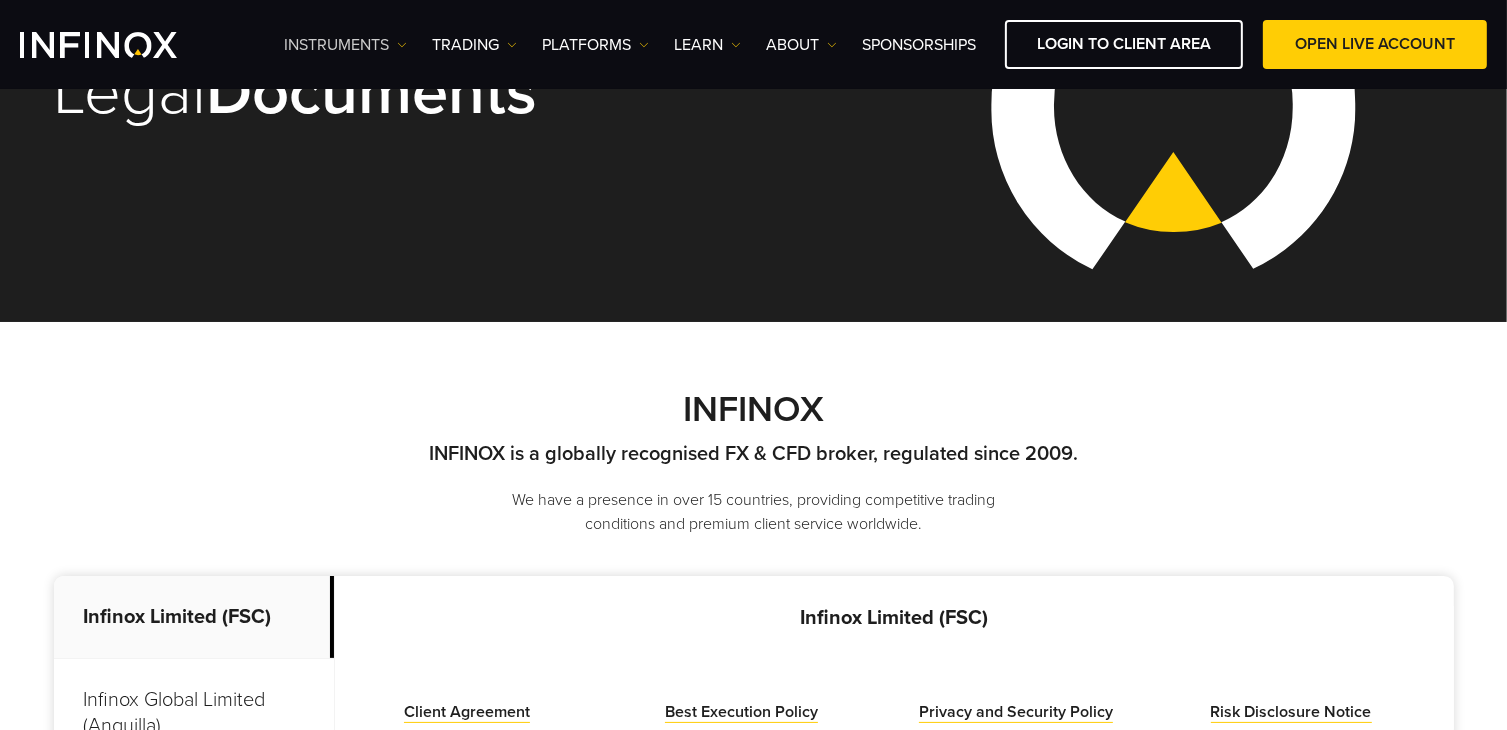 click on "Instruments" at bounding box center [345, 45] 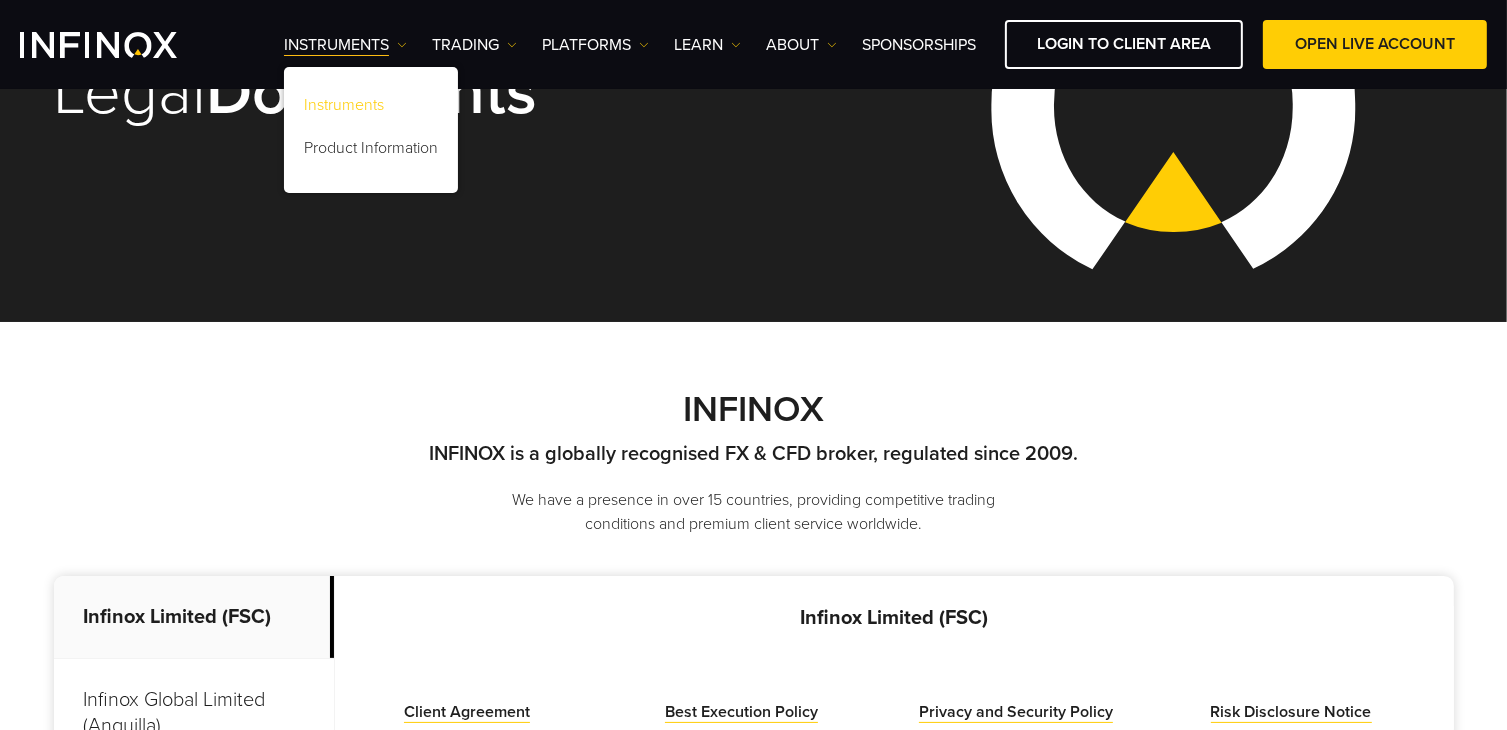 click on "Instruments" at bounding box center (371, 108) 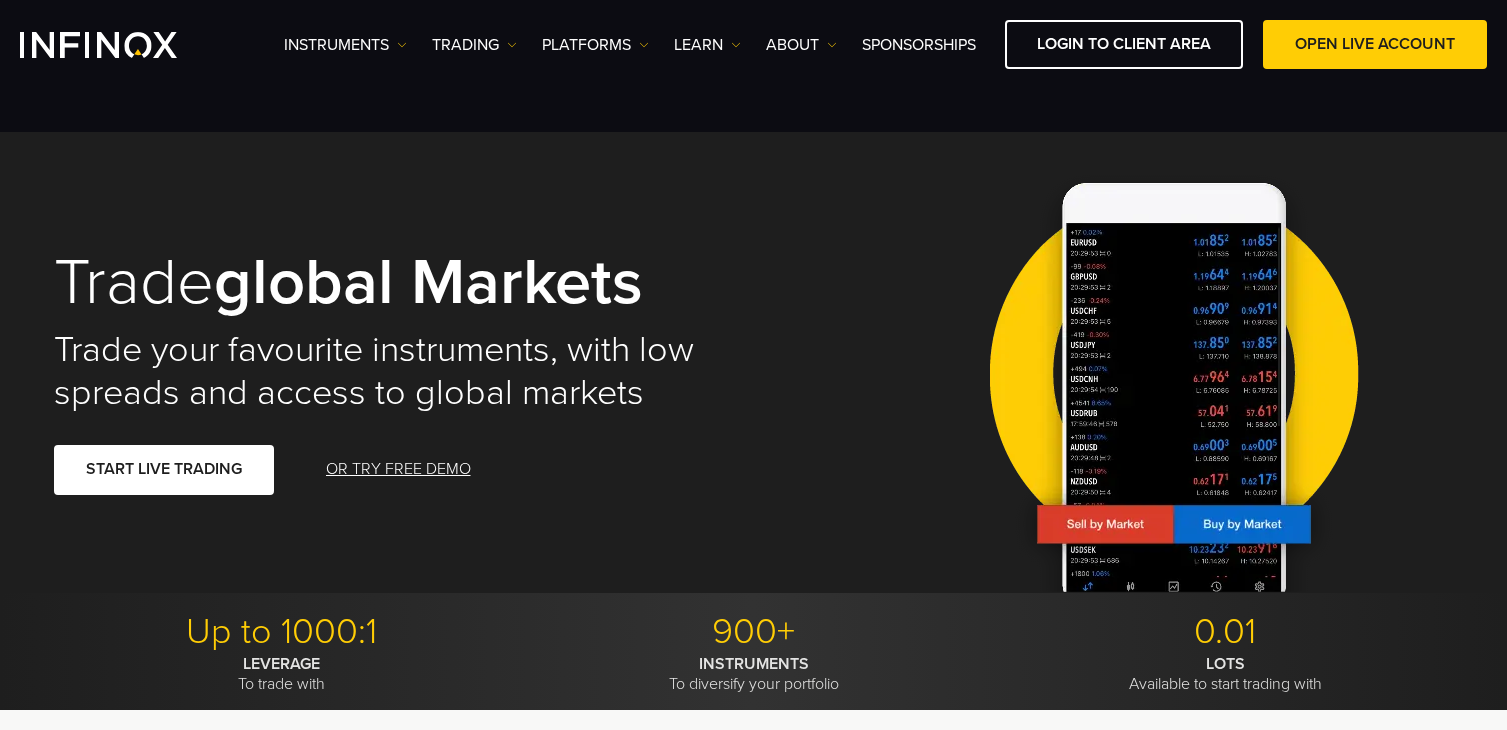 scroll, scrollTop: 757, scrollLeft: 0, axis: vertical 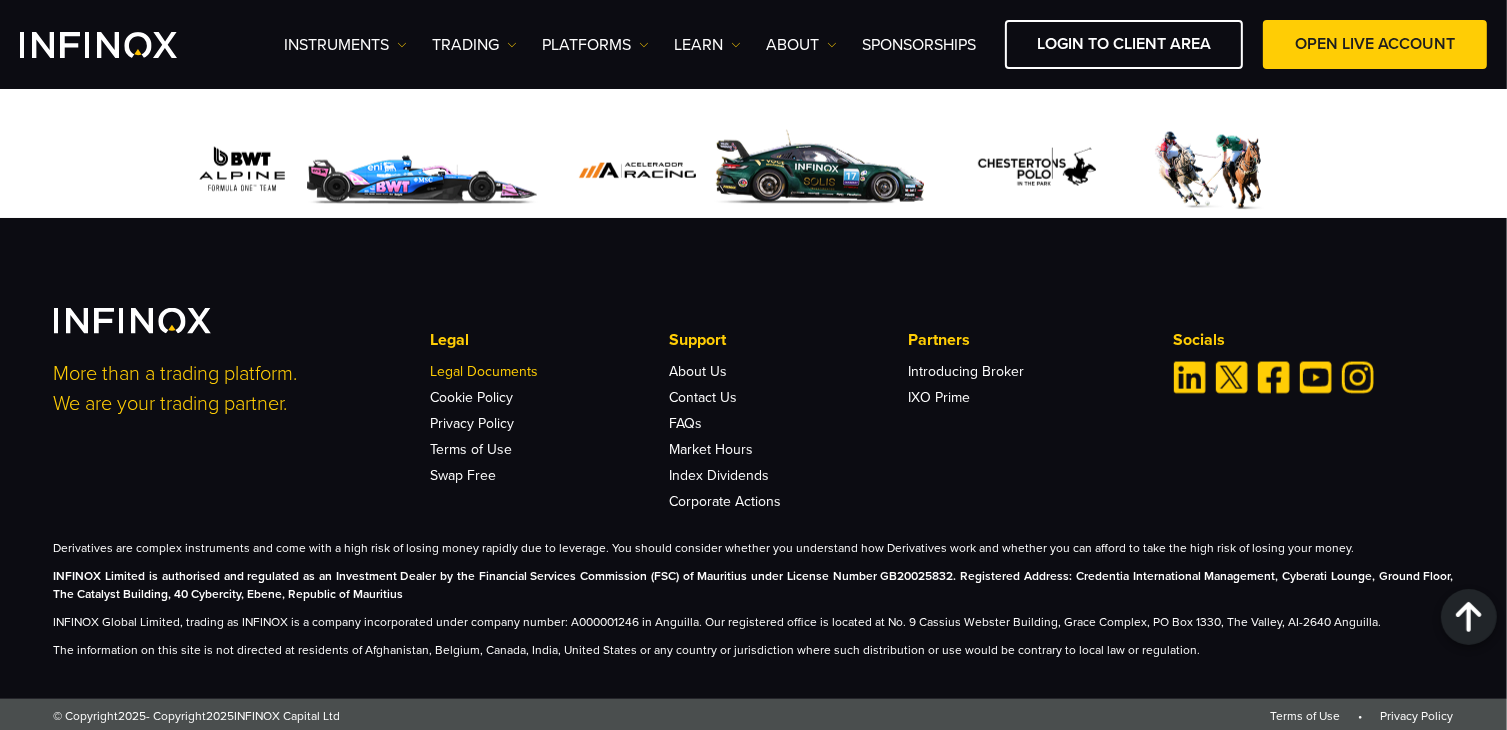 click on "Legal Documents" at bounding box center (485, 371) 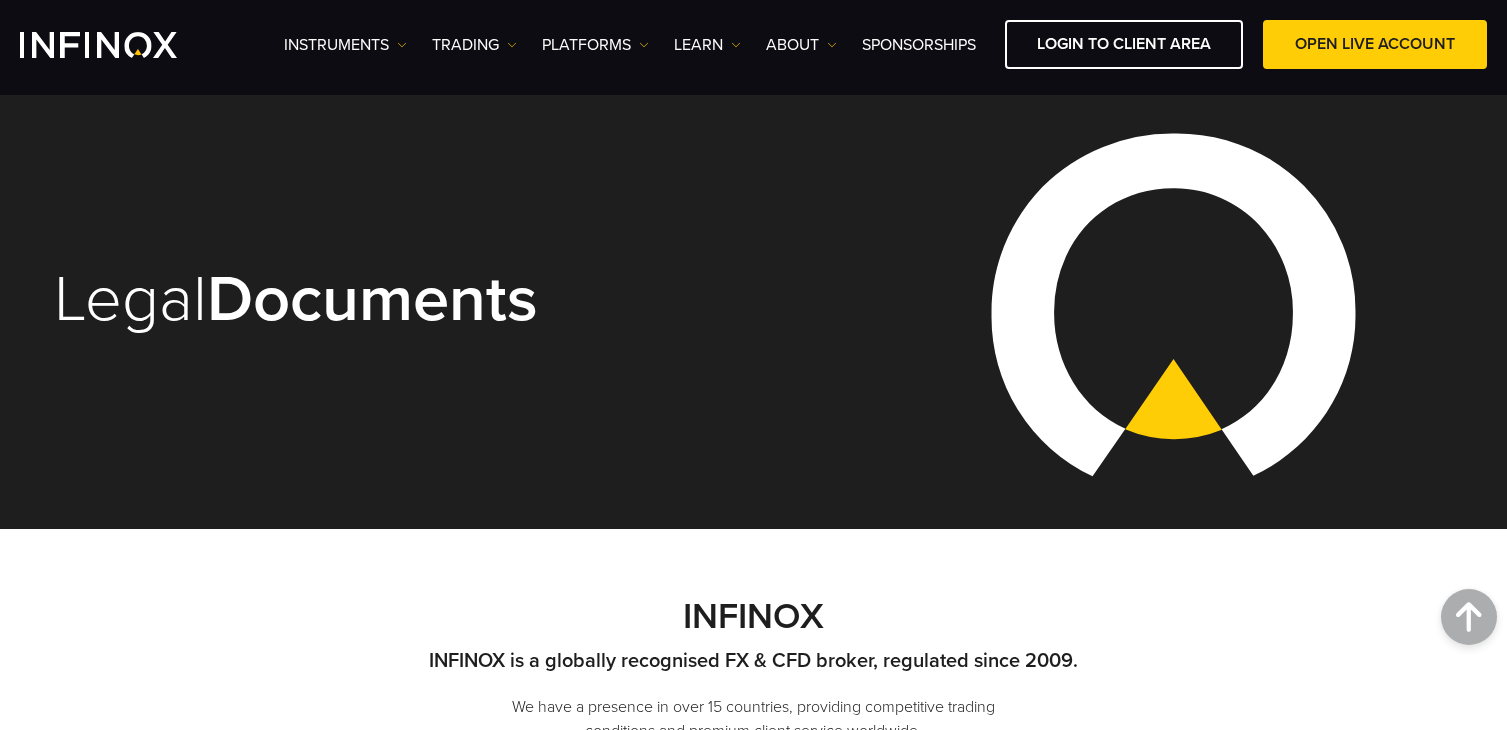 scroll, scrollTop: 800, scrollLeft: 0, axis: vertical 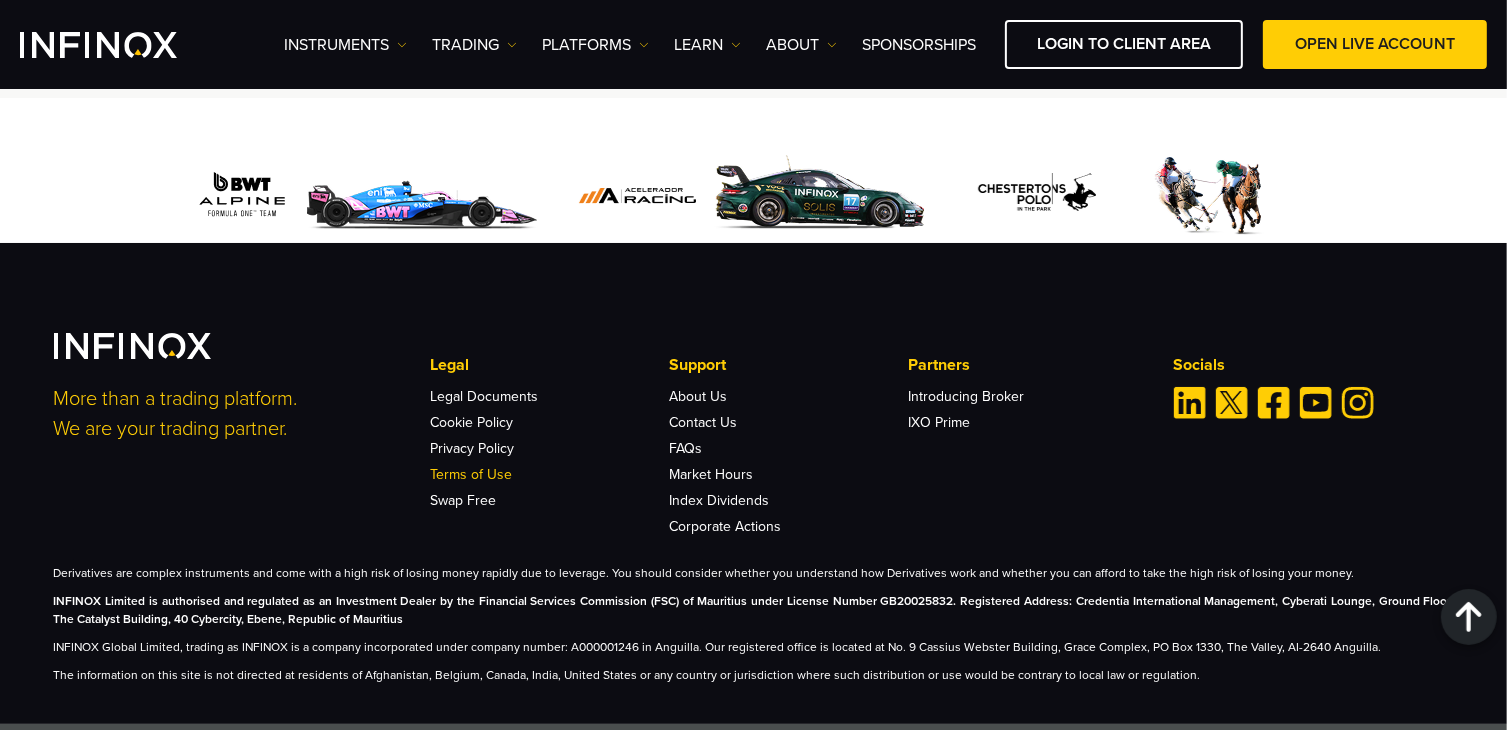 click on "Terms of Use" at bounding box center (472, 474) 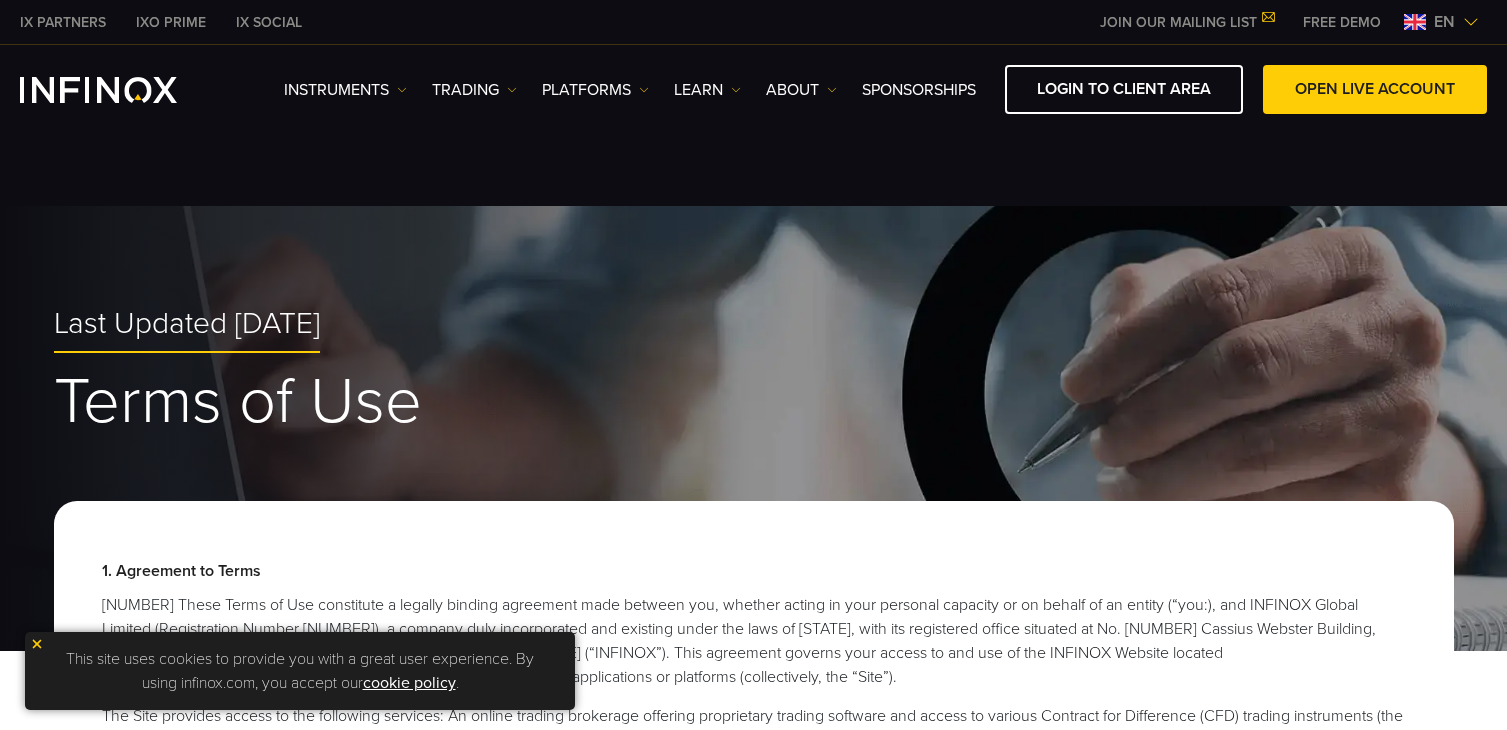 scroll, scrollTop: 0, scrollLeft: 0, axis: both 